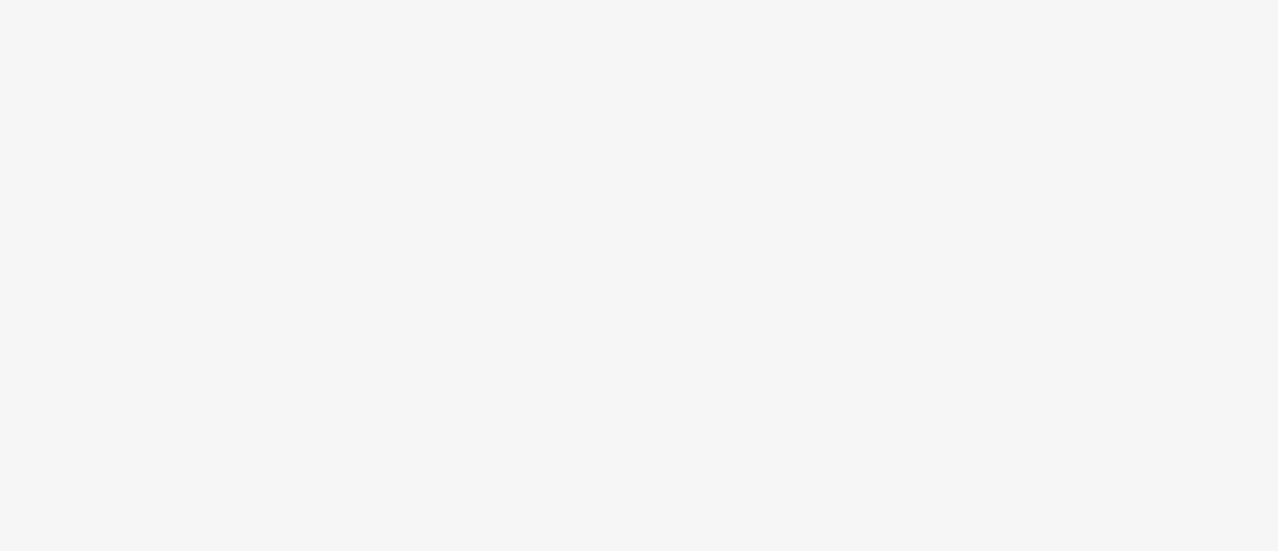 scroll, scrollTop: 0, scrollLeft: 0, axis: both 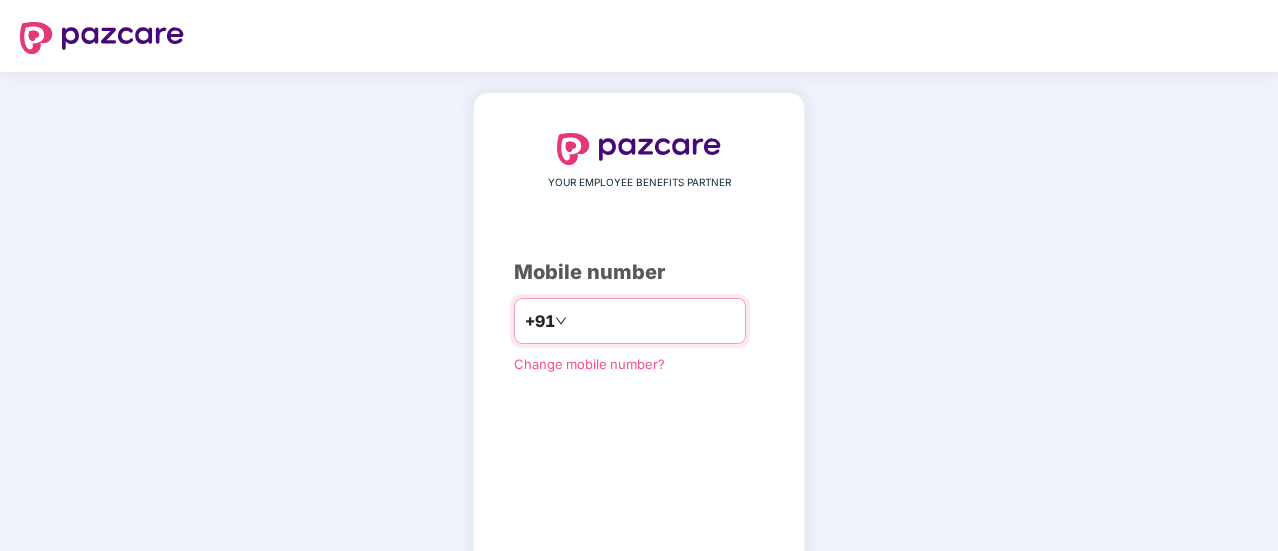 type on "**********" 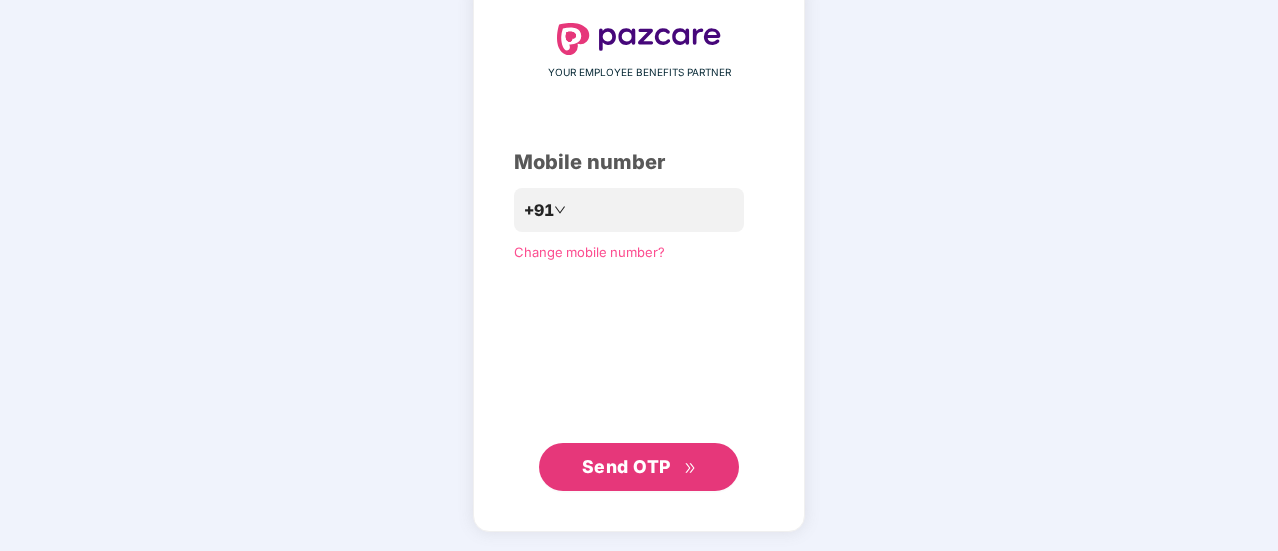 scroll, scrollTop: 109, scrollLeft: 0, axis: vertical 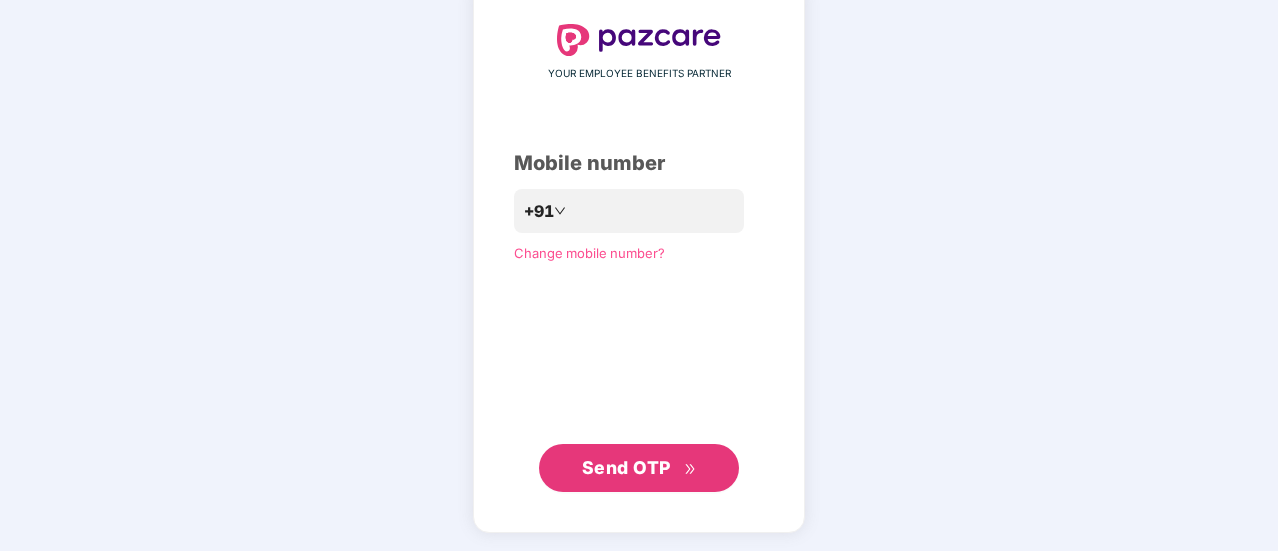 click on "Send OTP" at bounding box center [639, 468] 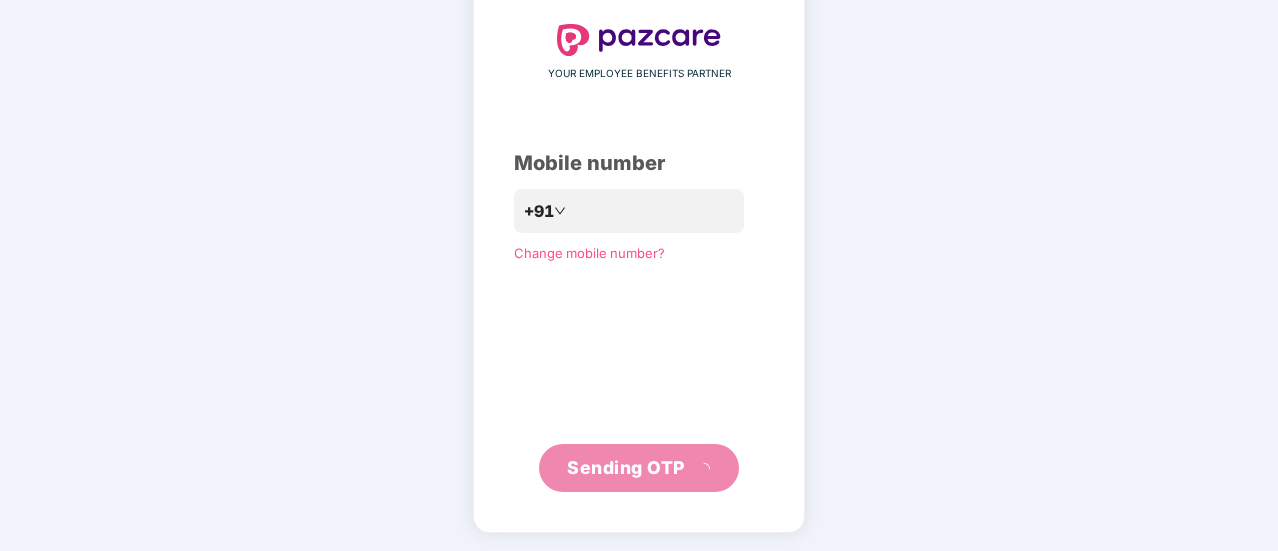 scroll, scrollTop: 100, scrollLeft: 0, axis: vertical 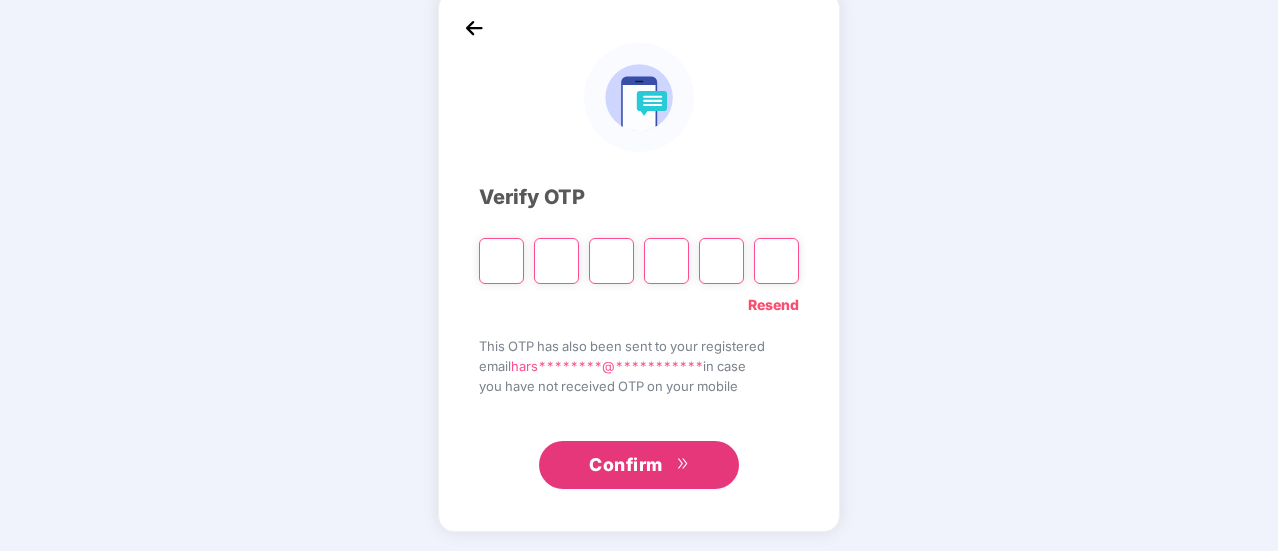 type on "*" 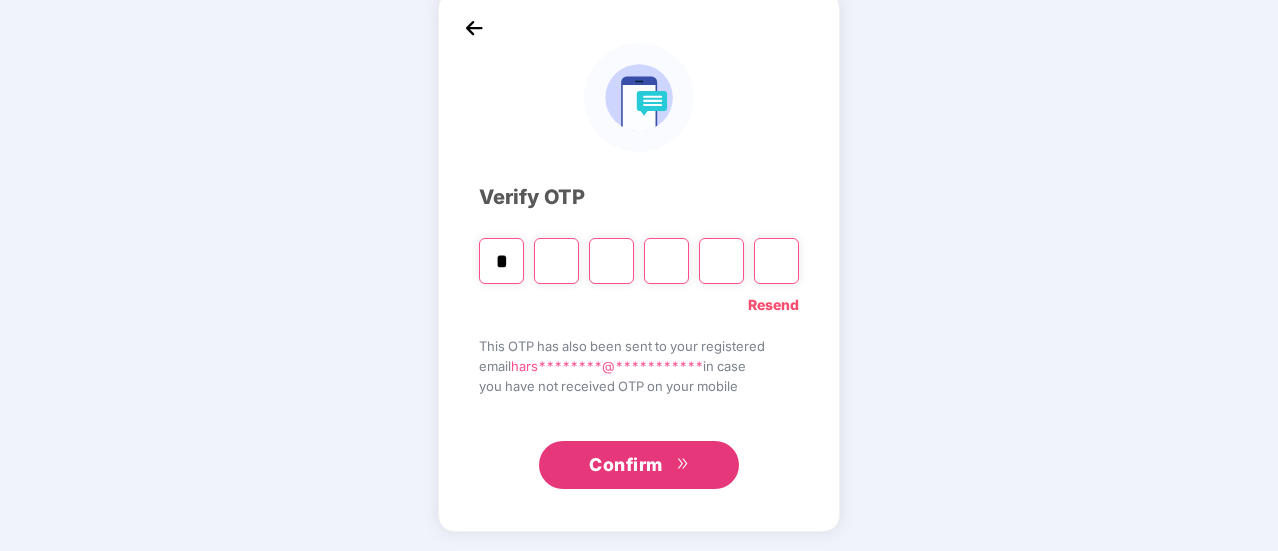 type on "*" 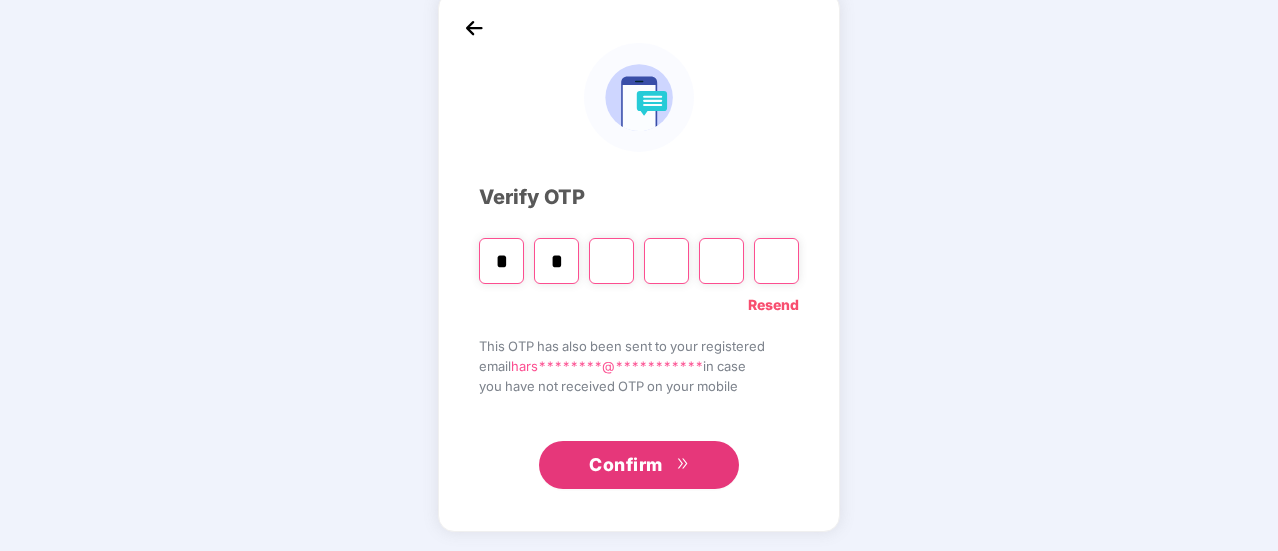type on "*" 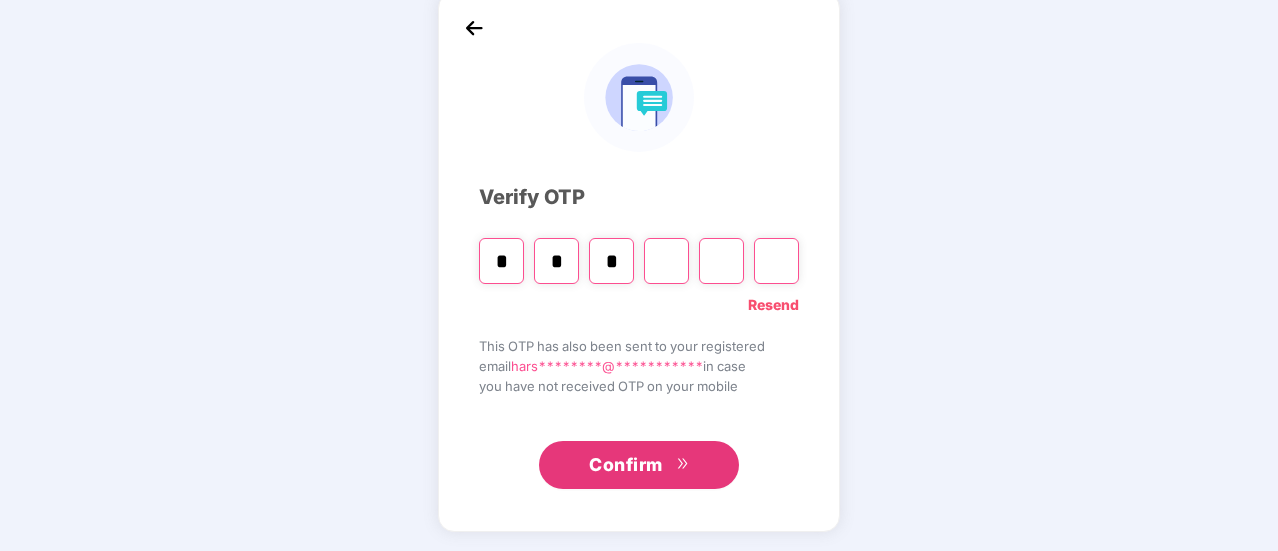 type on "*" 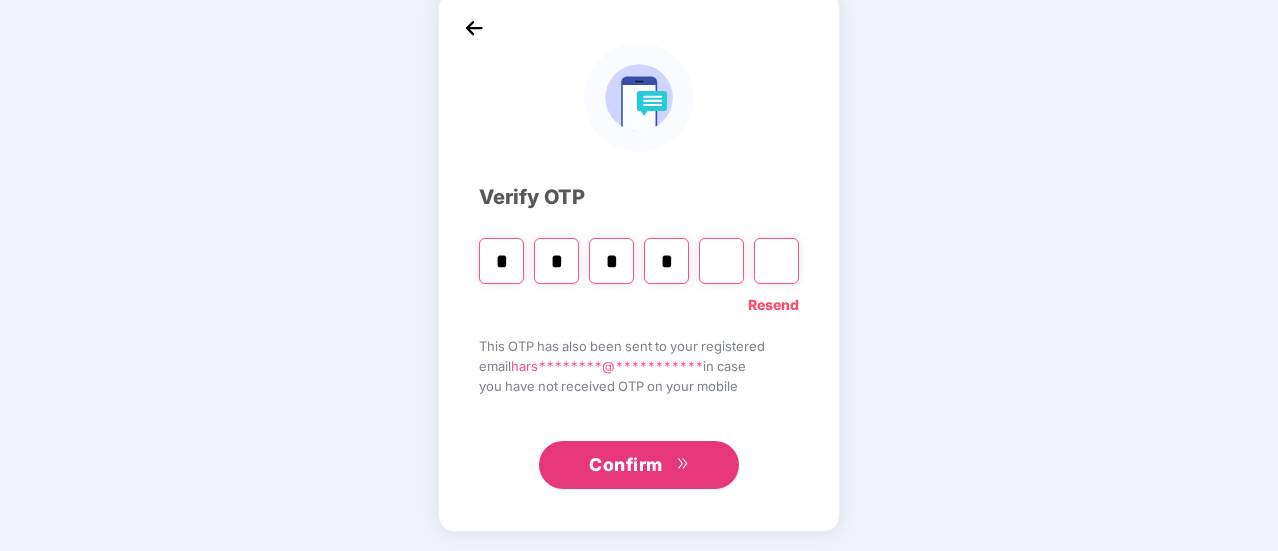 type on "*" 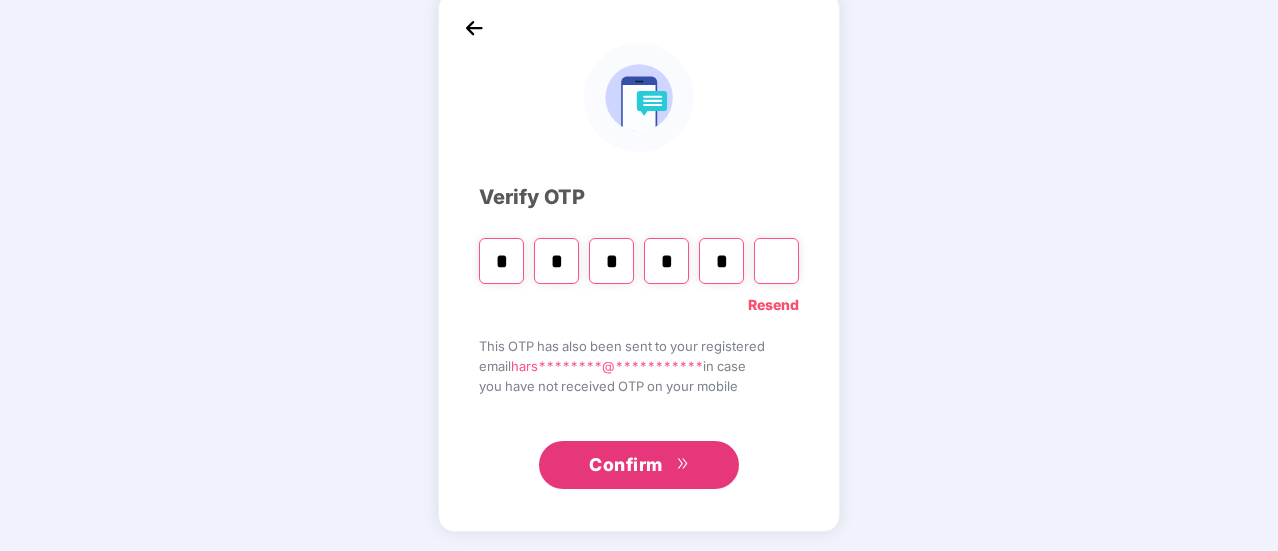 type on "*" 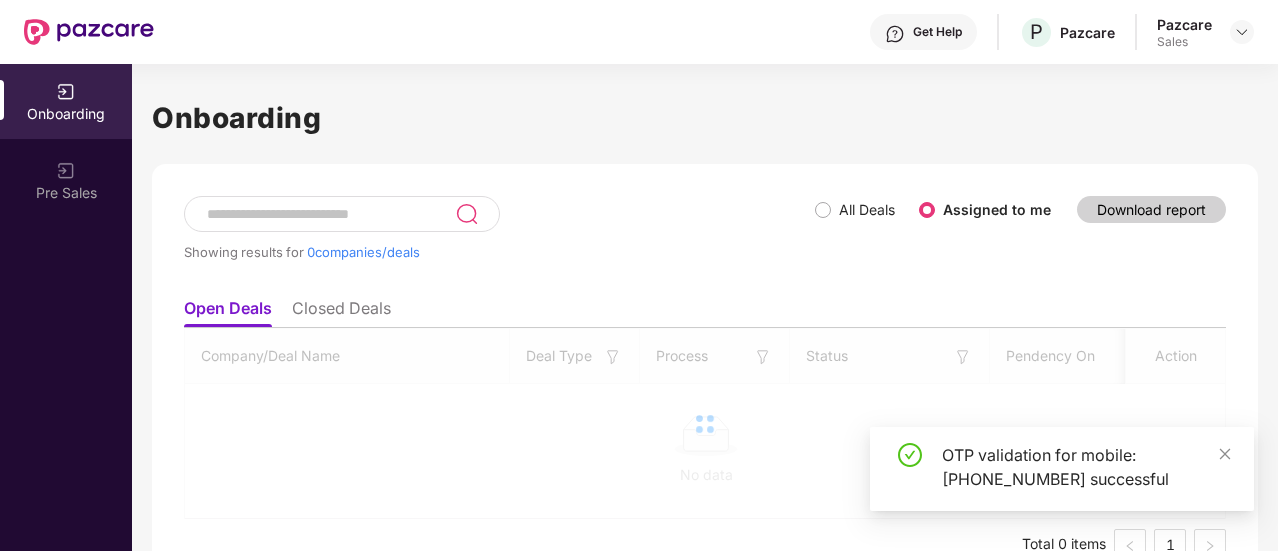 scroll, scrollTop: 0, scrollLeft: 0, axis: both 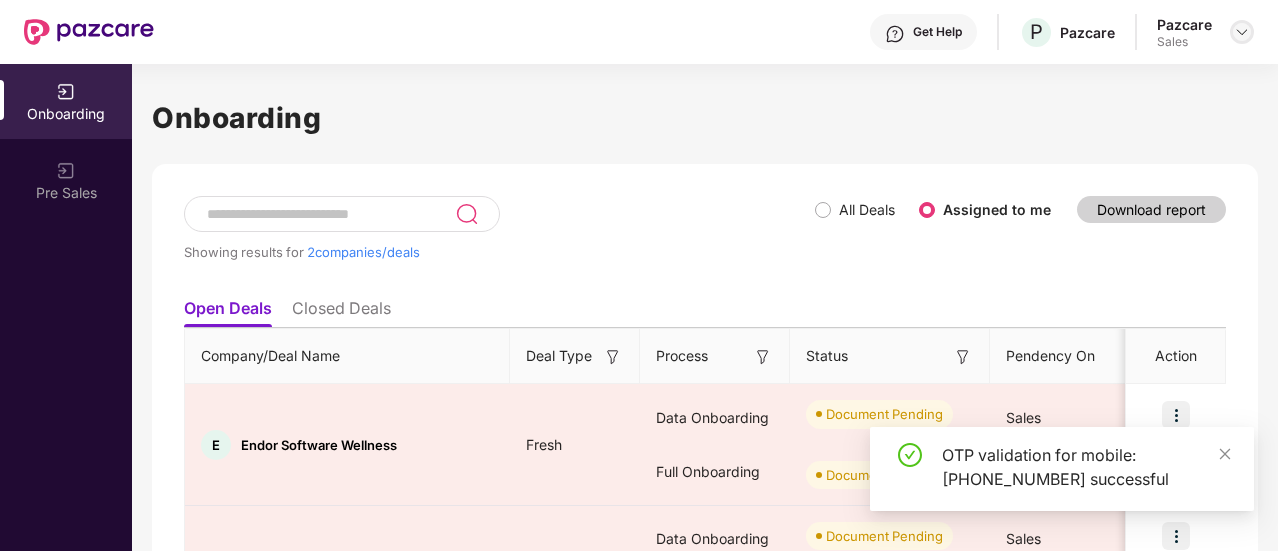 click at bounding box center [1242, 32] 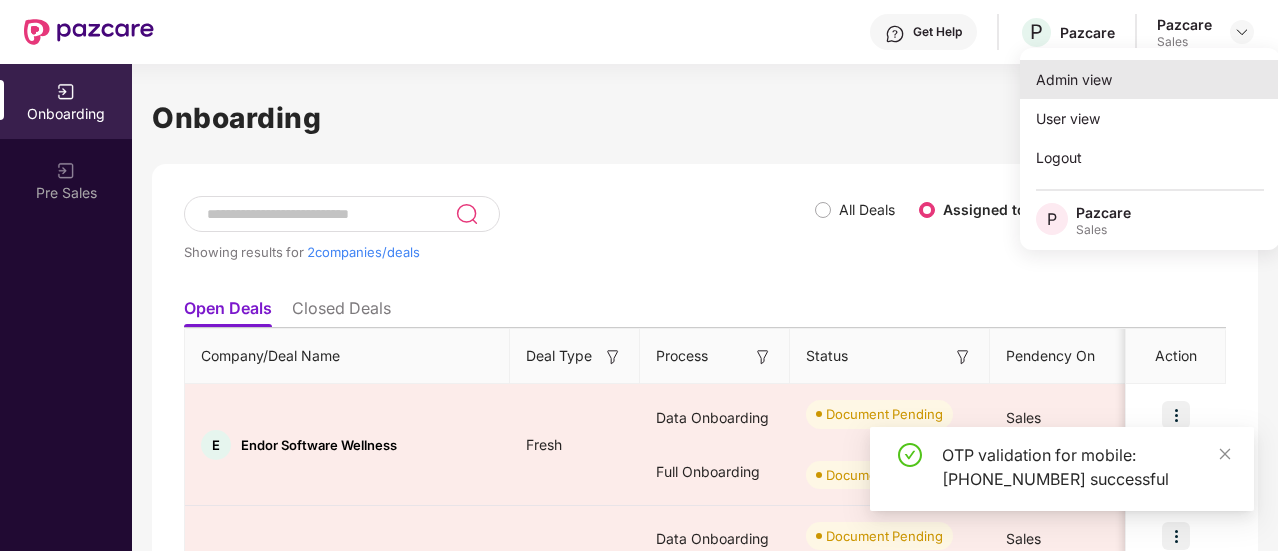 click on "Admin view" at bounding box center [1150, 79] 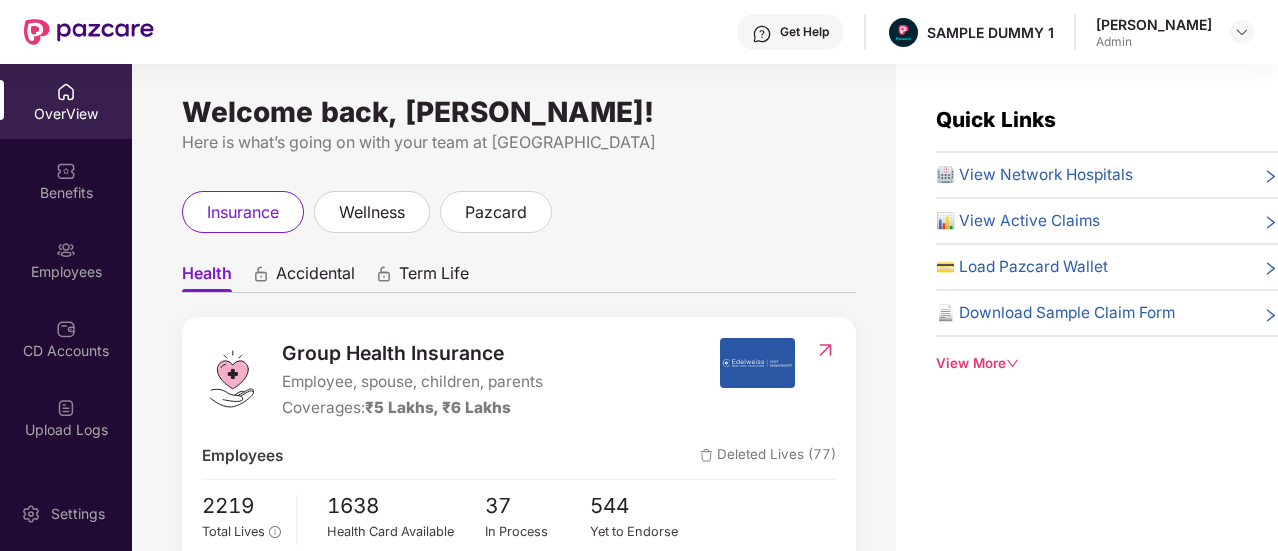 scroll, scrollTop: 9, scrollLeft: 0, axis: vertical 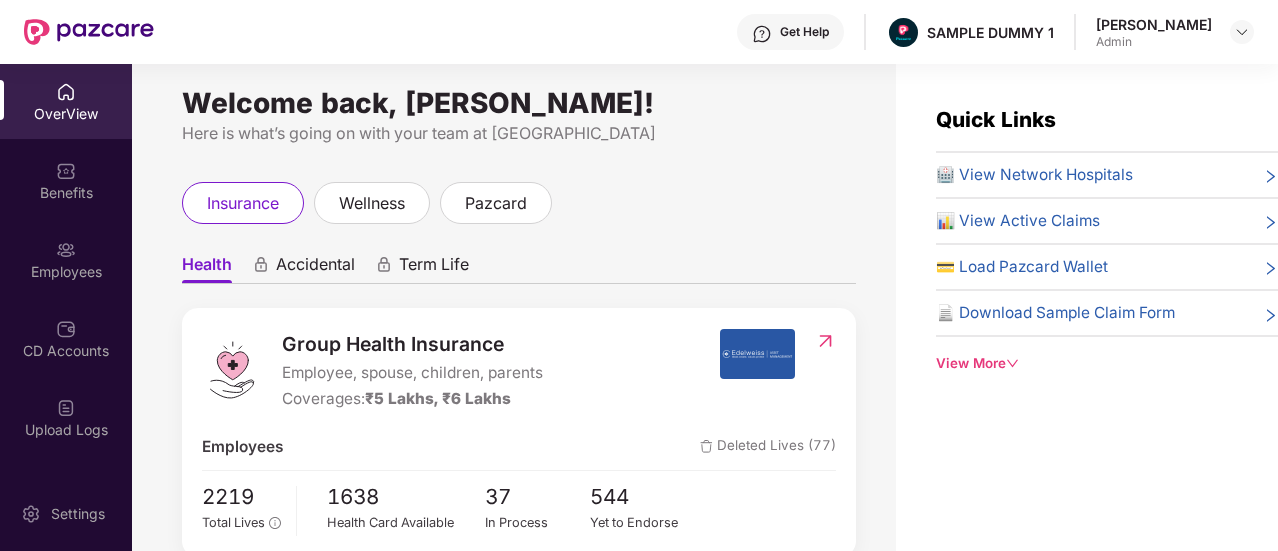 click on "Accidental" at bounding box center (315, 268) 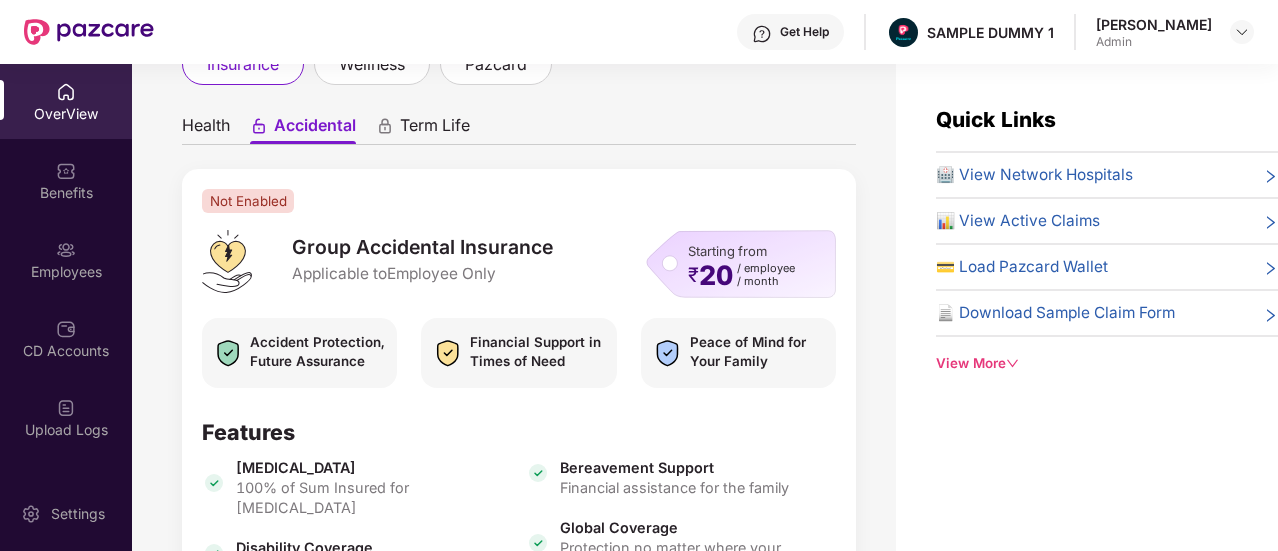 scroll, scrollTop: 141, scrollLeft: 0, axis: vertical 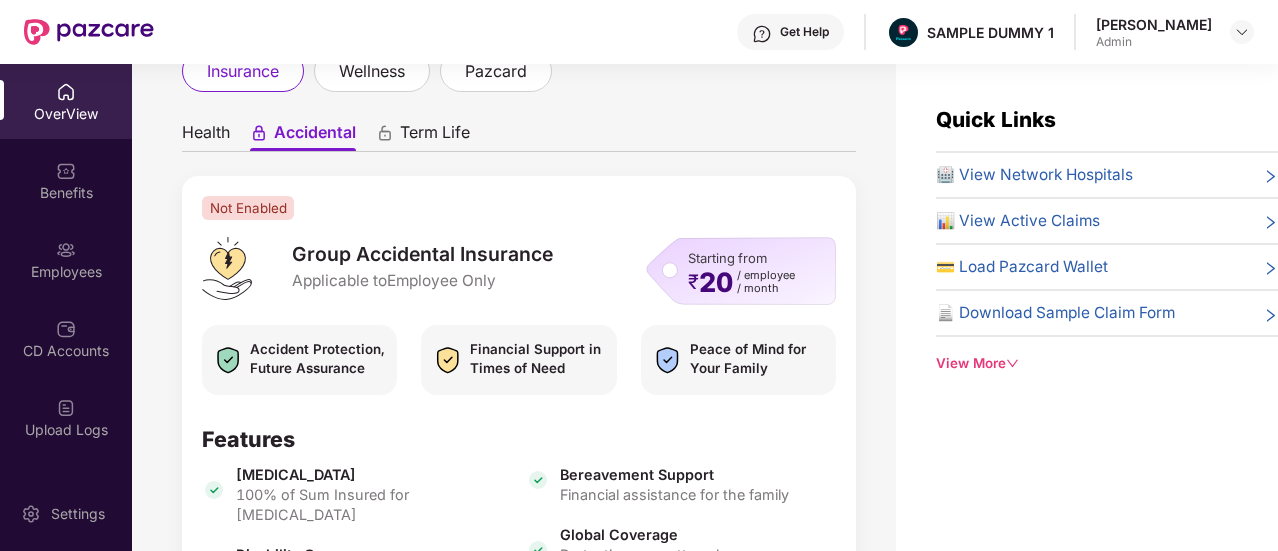 click on "Term Life" at bounding box center [435, 136] 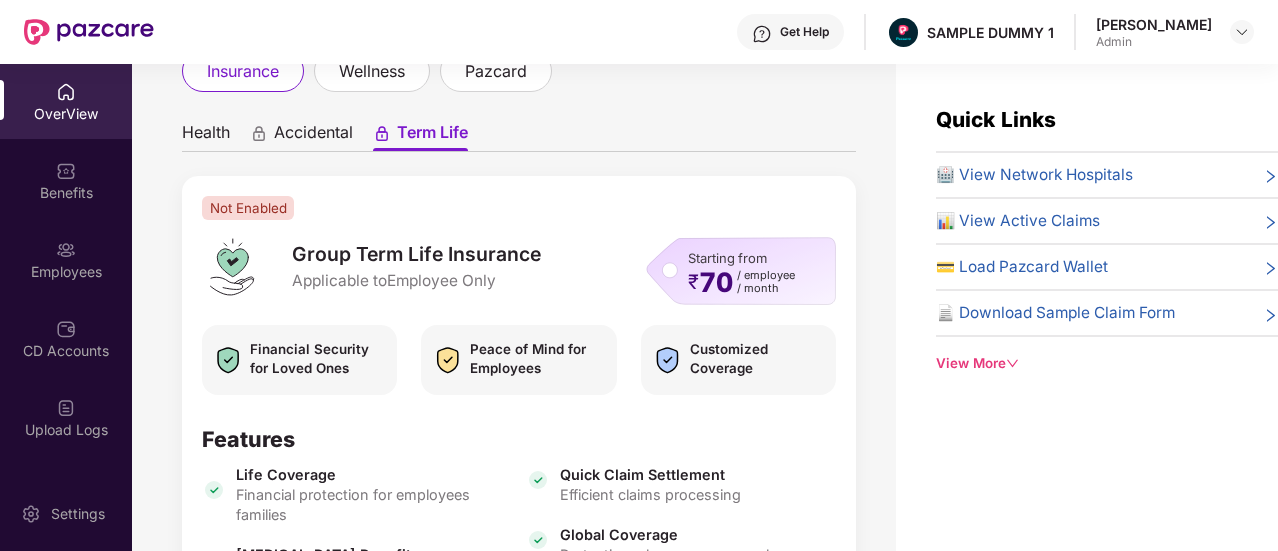 scroll, scrollTop: 228, scrollLeft: 0, axis: vertical 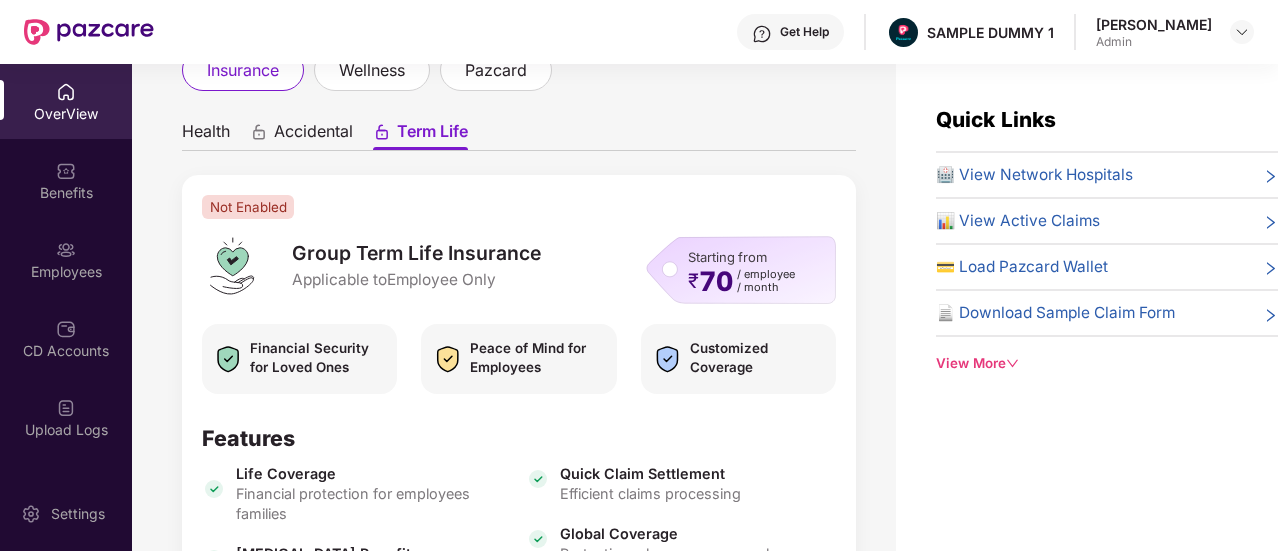 click on "Health" at bounding box center (206, 135) 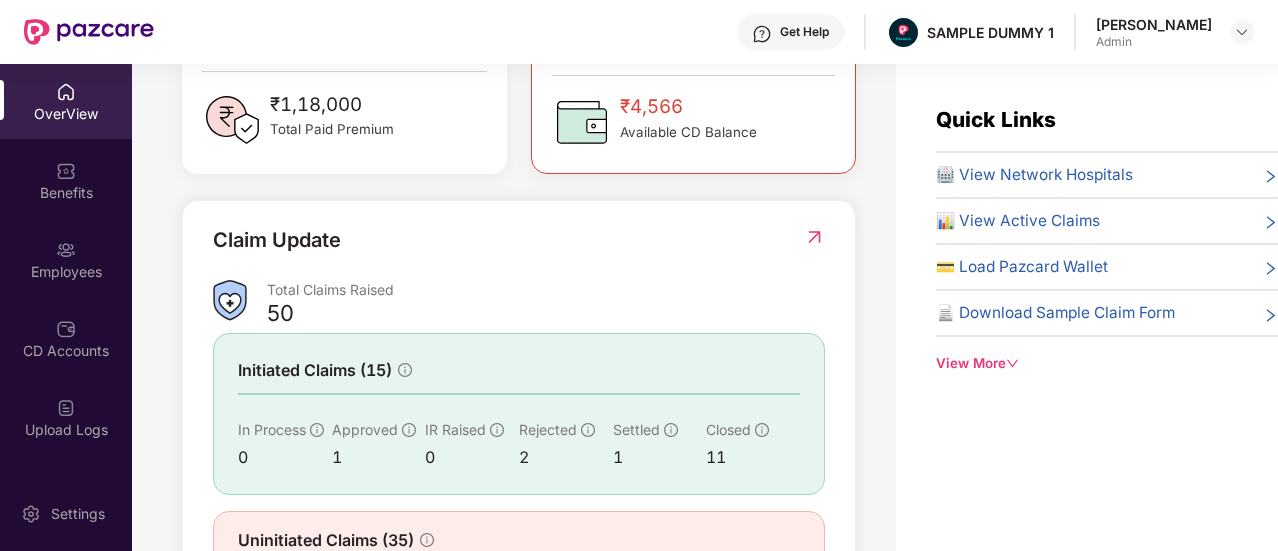 scroll, scrollTop: 648, scrollLeft: 0, axis: vertical 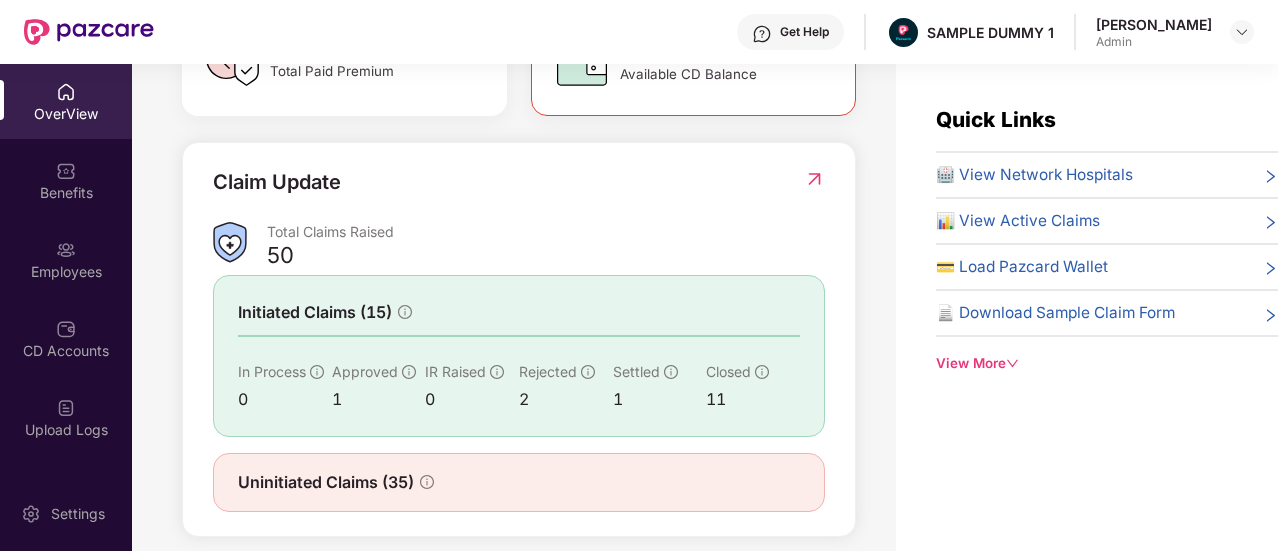 click at bounding box center (814, 179) 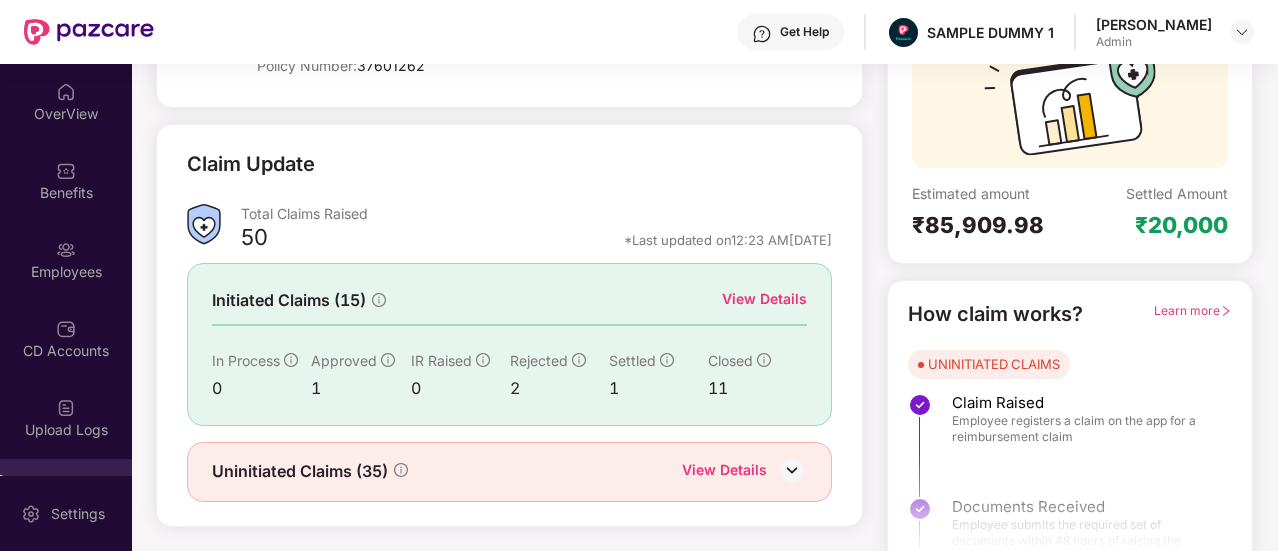 scroll, scrollTop: 230, scrollLeft: 0, axis: vertical 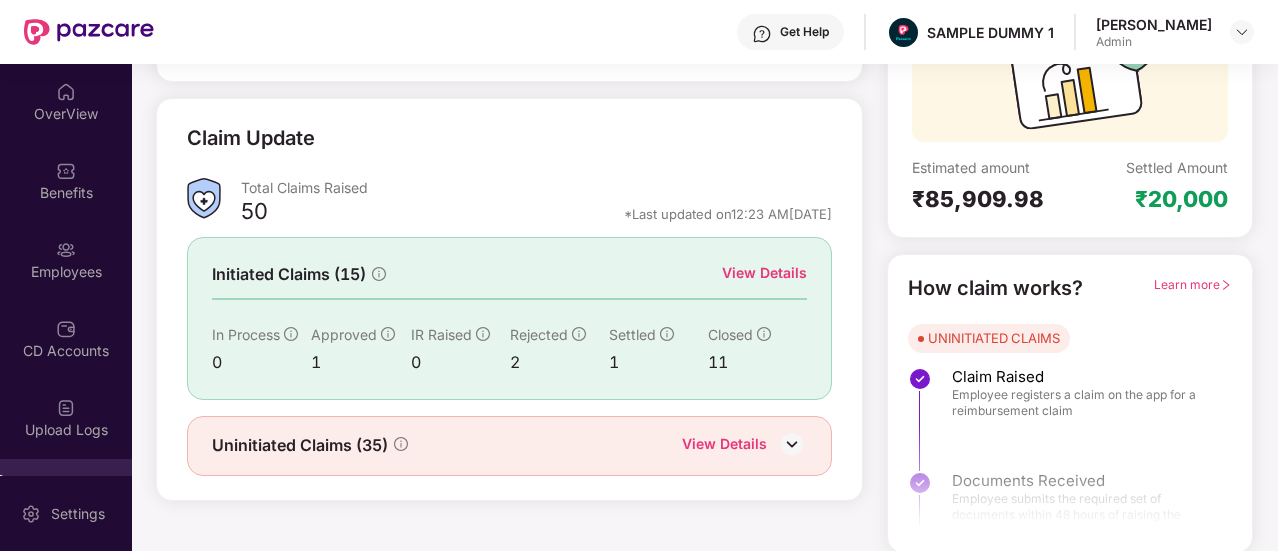 click on "View Details" at bounding box center (764, 273) 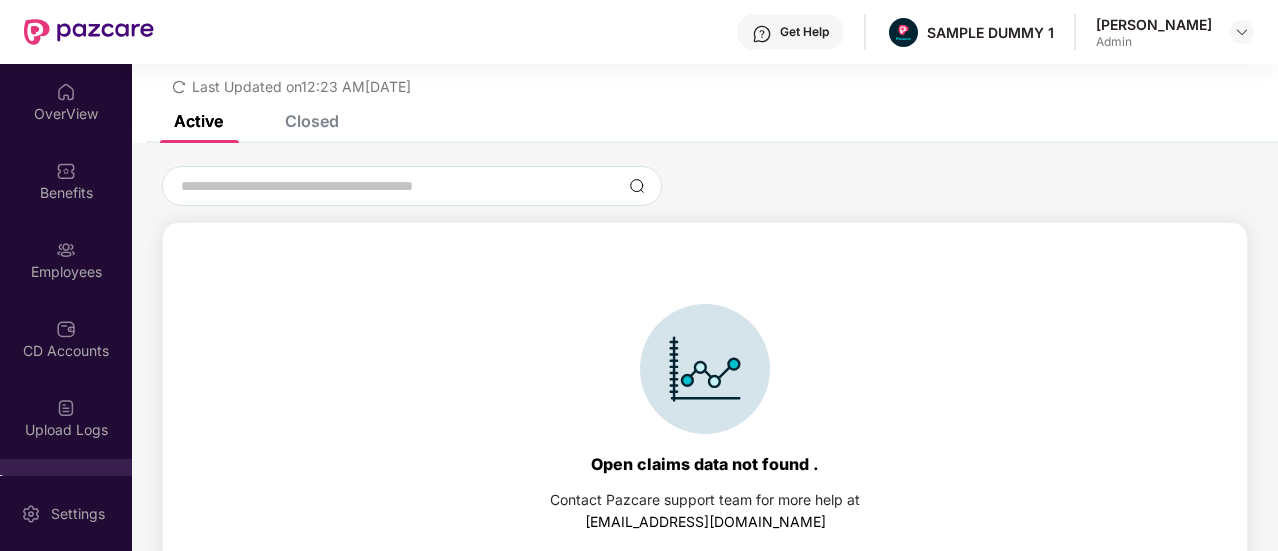 scroll, scrollTop: 86, scrollLeft: 0, axis: vertical 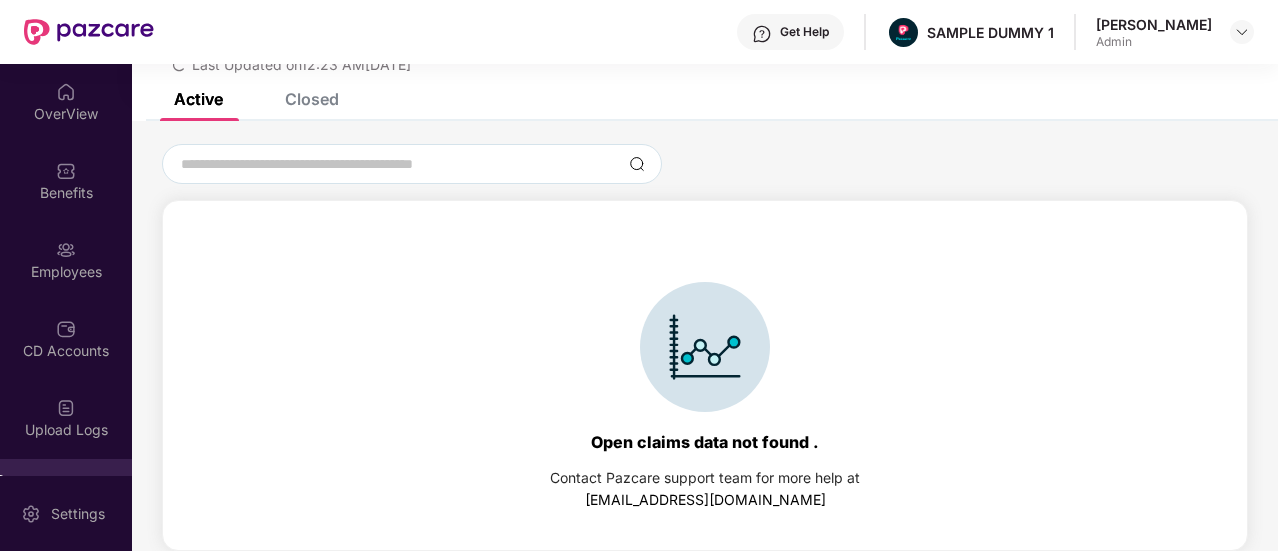 click on "Closed" at bounding box center (312, 99) 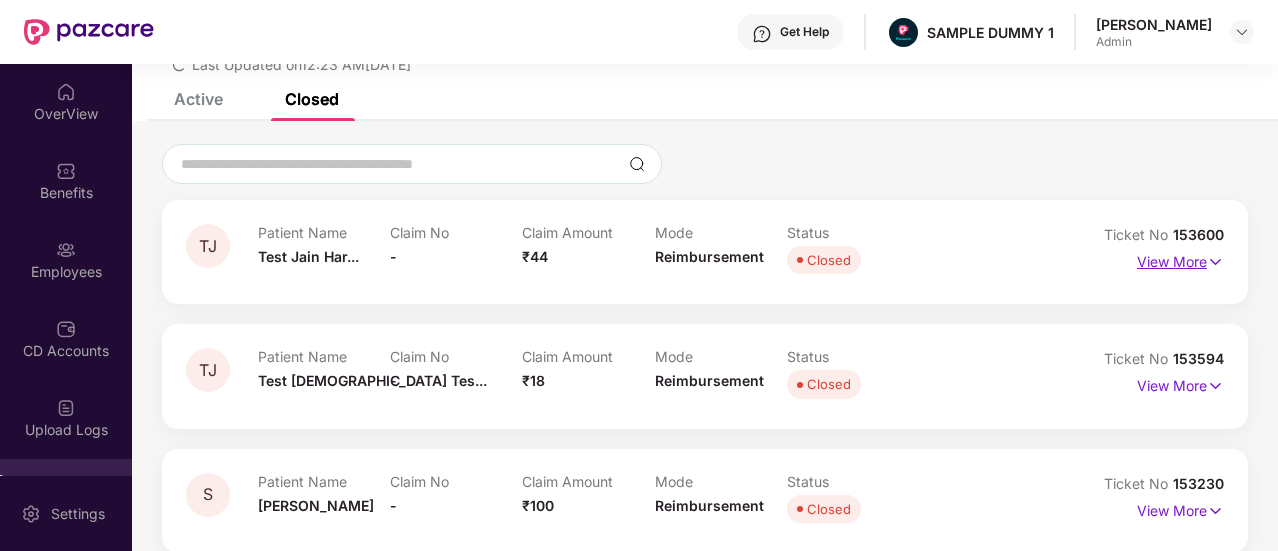 click on "View More" at bounding box center (1180, 259) 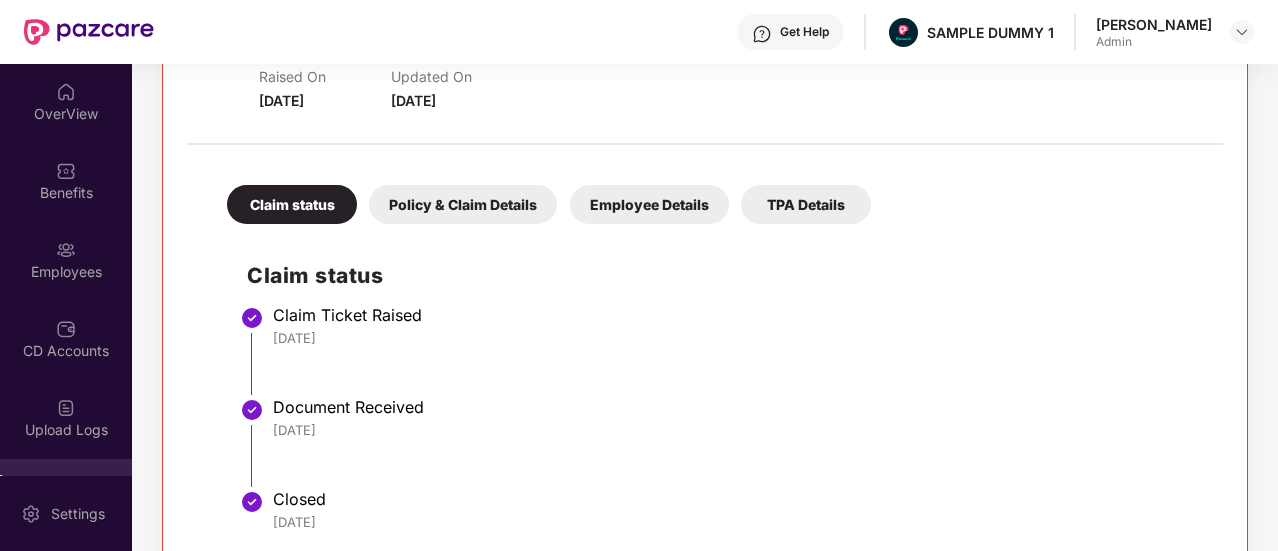scroll, scrollTop: 380, scrollLeft: 0, axis: vertical 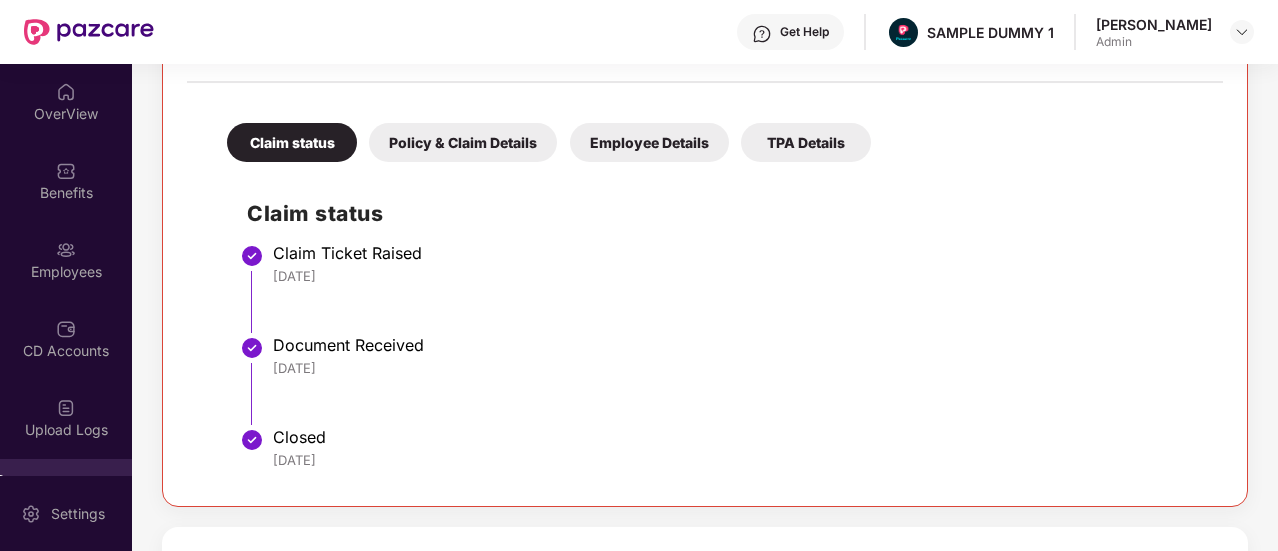 click on "Policy & Claim Details" at bounding box center [463, 142] 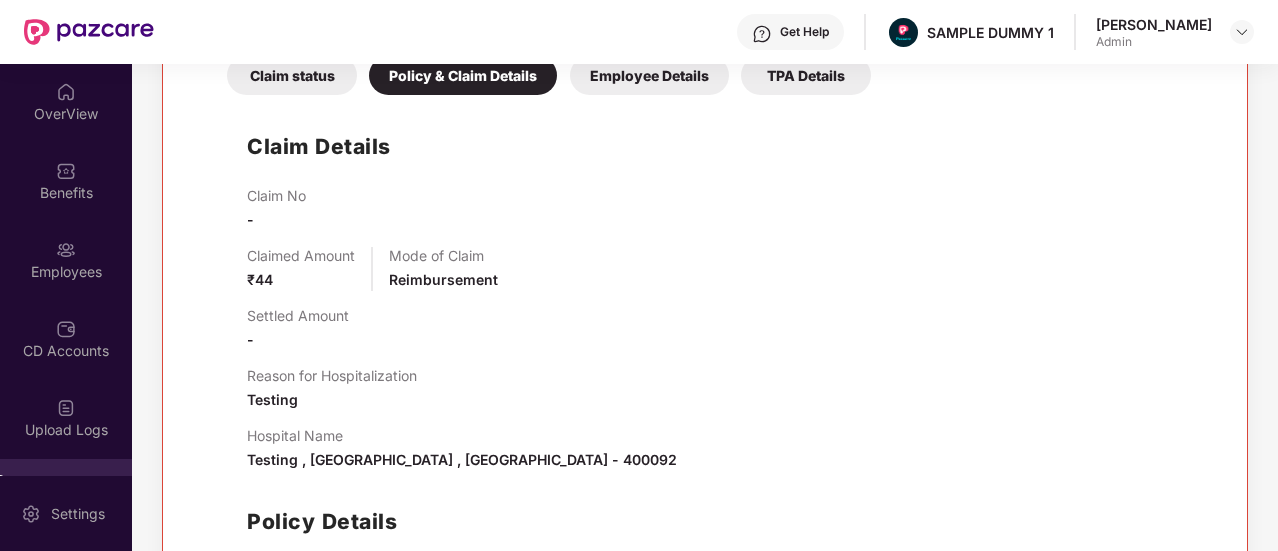 scroll, scrollTop: 448, scrollLeft: 0, axis: vertical 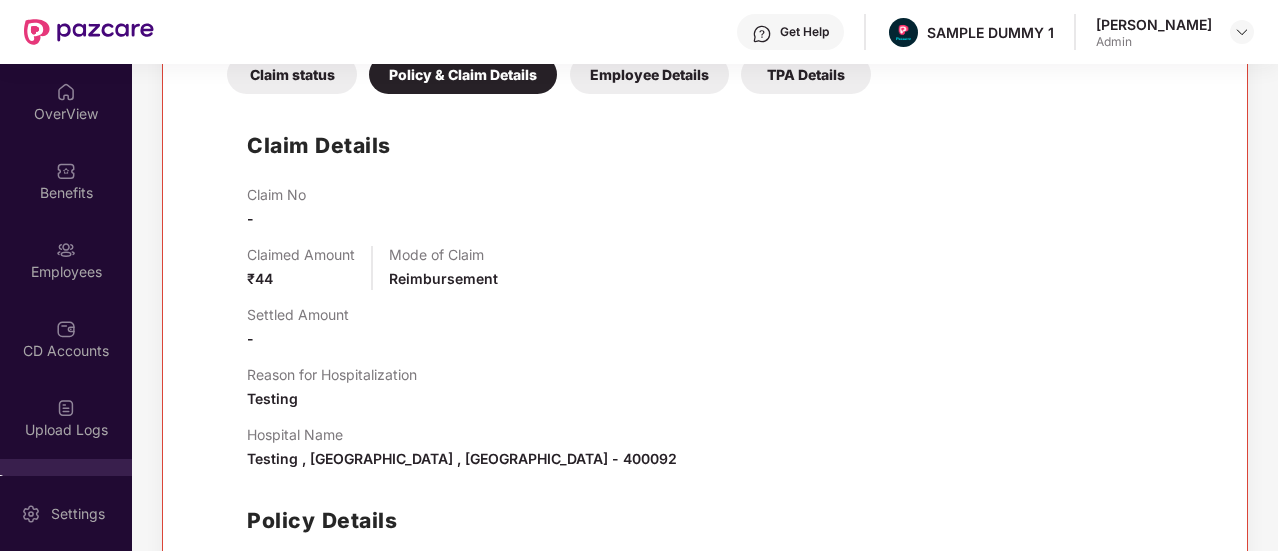 click on "Employee Details" at bounding box center [649, 74] 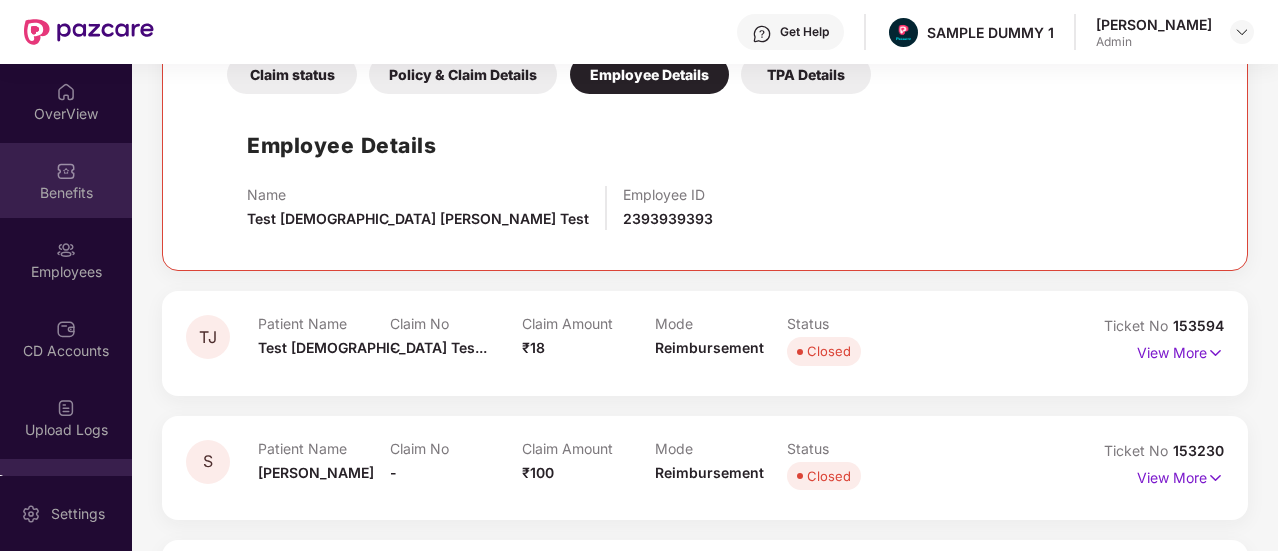 click on "Benefits" at bounding box center (66, 193) 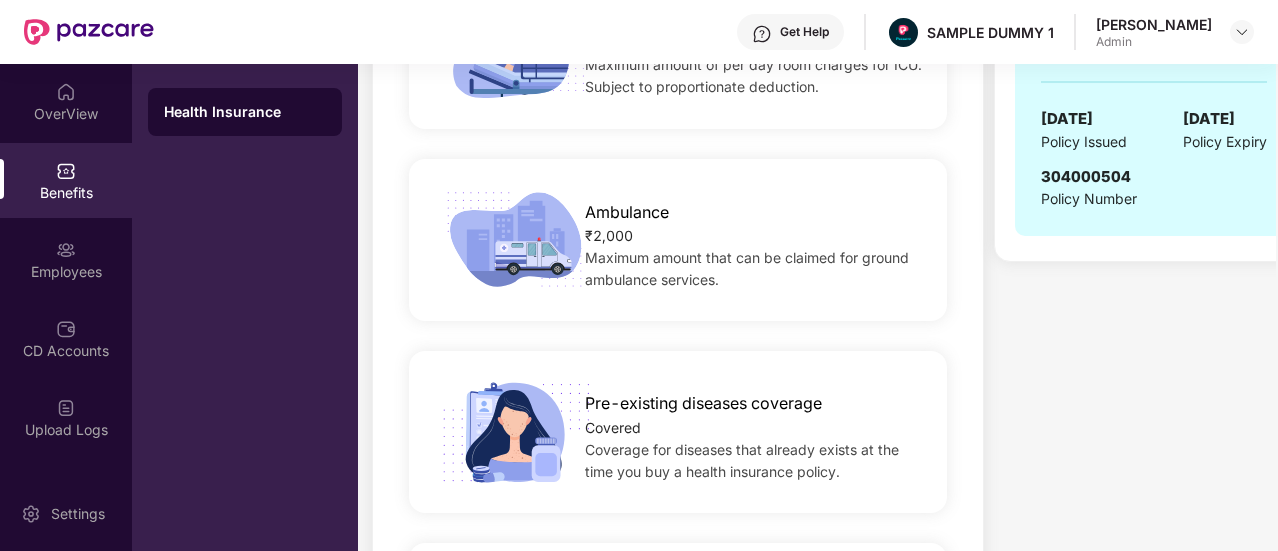 scroll, scrollTop: 1022, scrollLeft: 0, axis: vertical 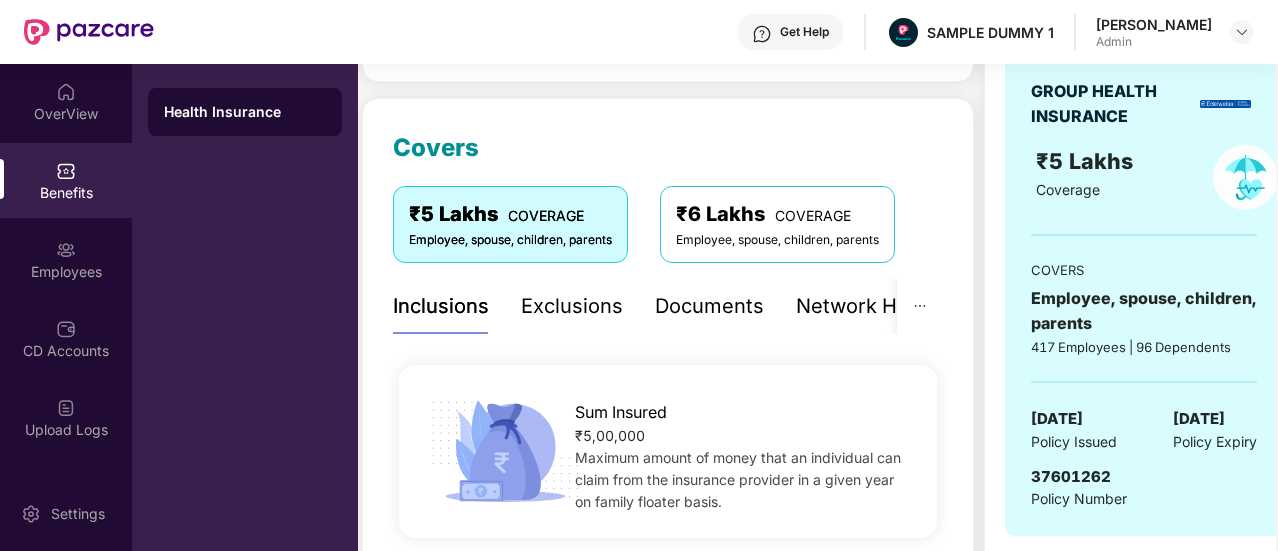 click on "Exclusions" at bounding box center (572, 306) 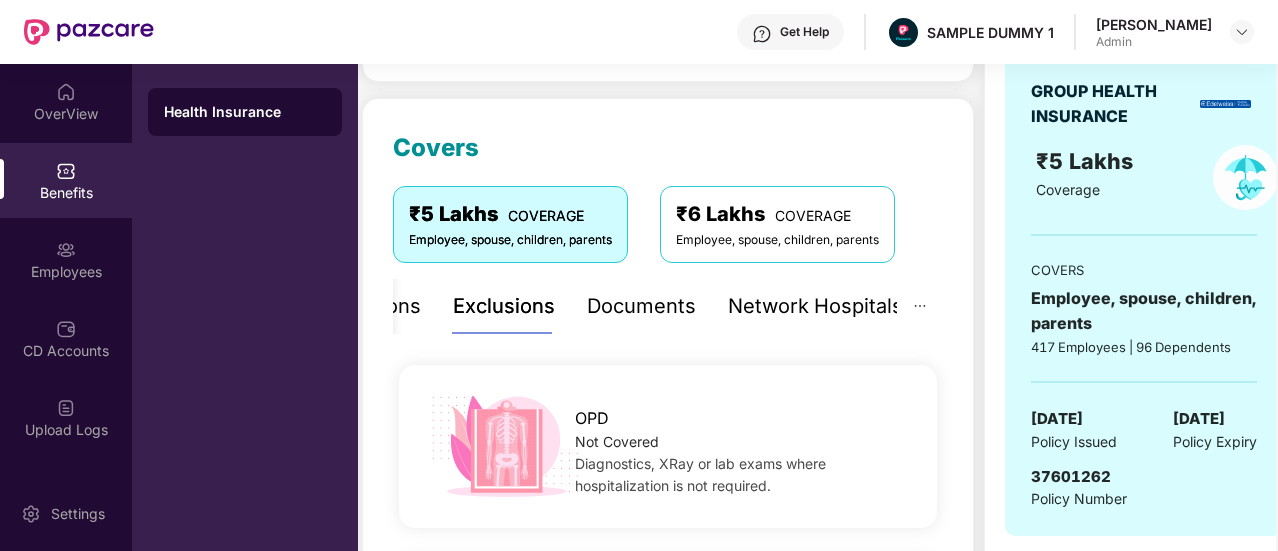 click on "Documents" at bounding box center (641, 306) 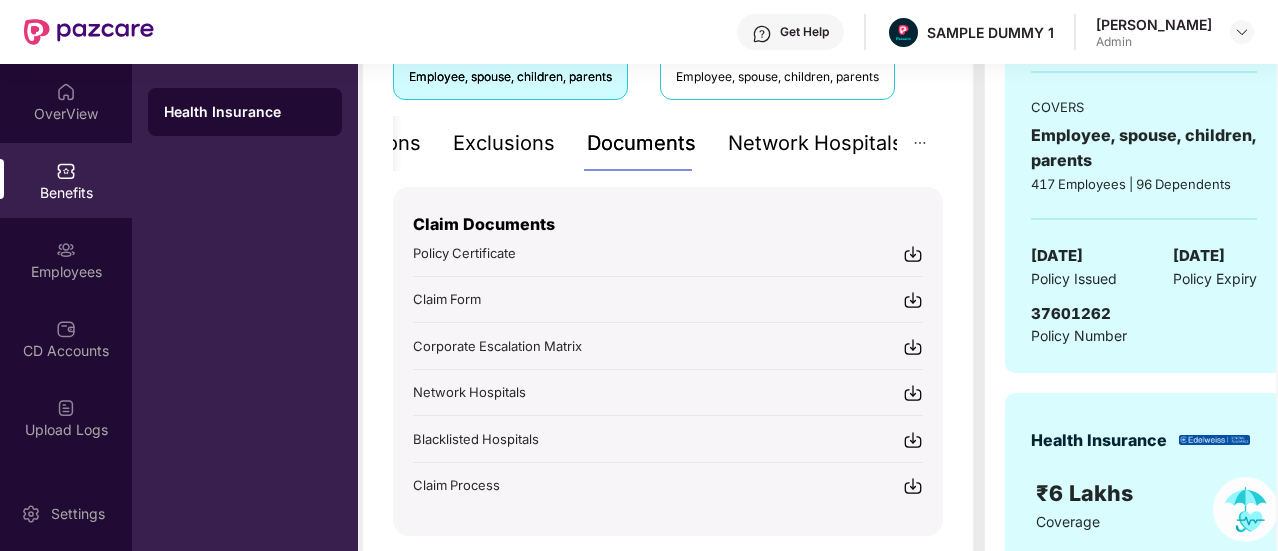 scroll, scrollTop: 390, scrollLeft: 0, axis: vertical 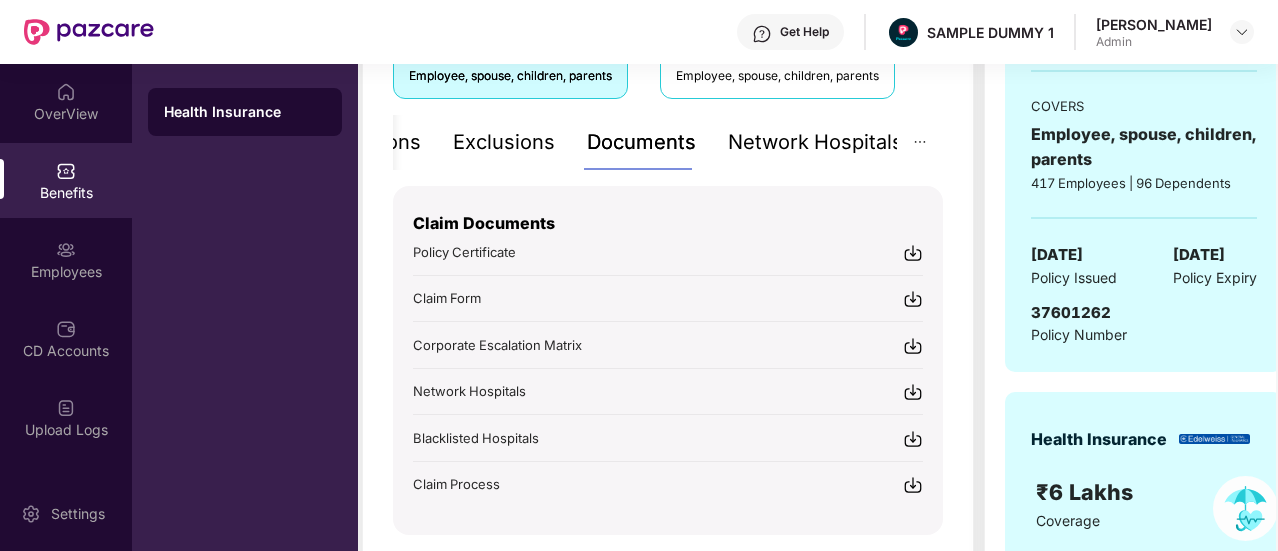 click on "Network Hospitals" at bounding box center [815, 142] 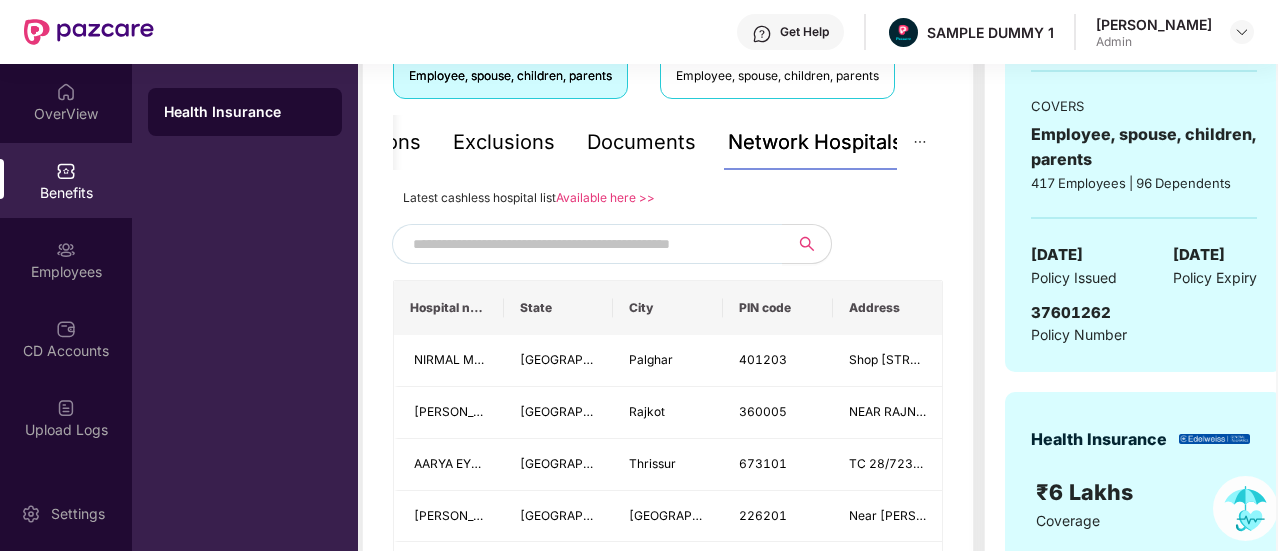 click at bounding box center (584, 244) 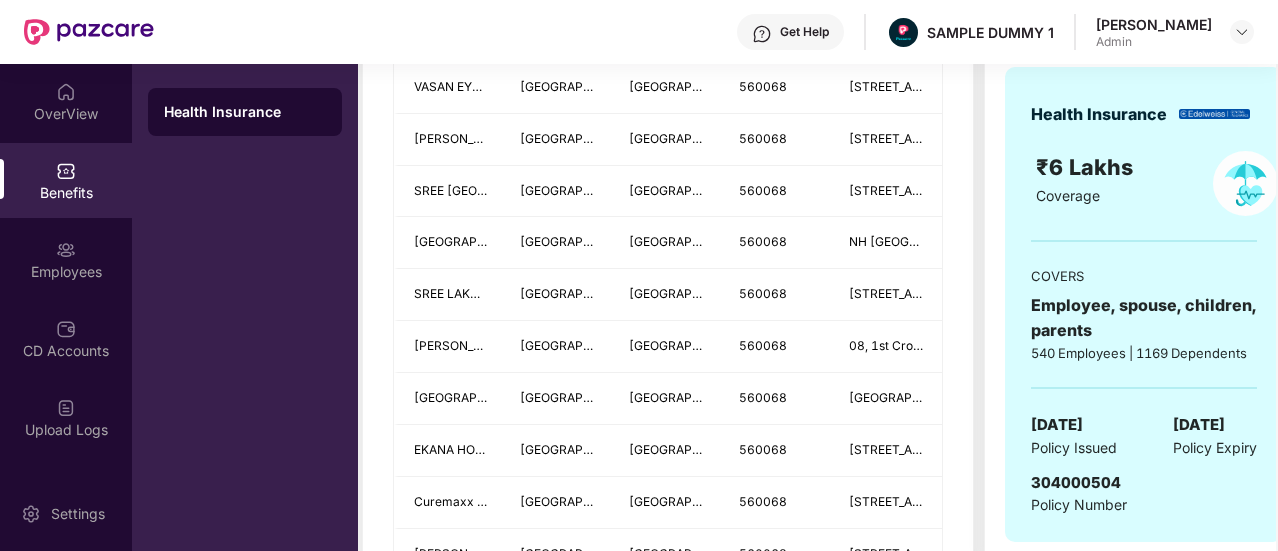 scroll, scrollTop: 716, scrollLeft: 0, axis: vertical 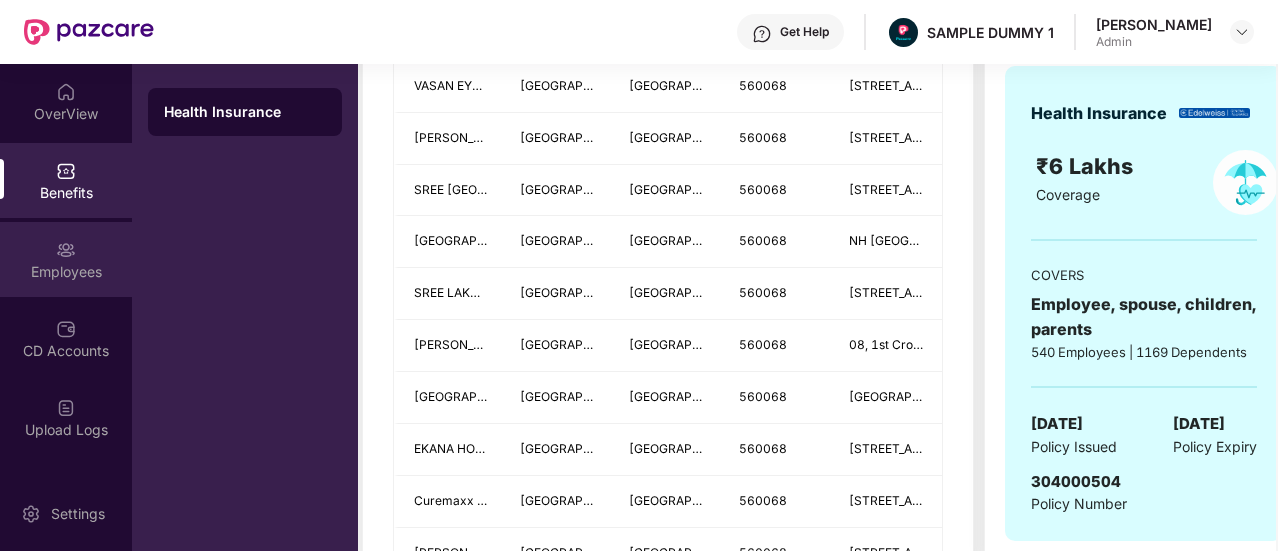 type on "******" 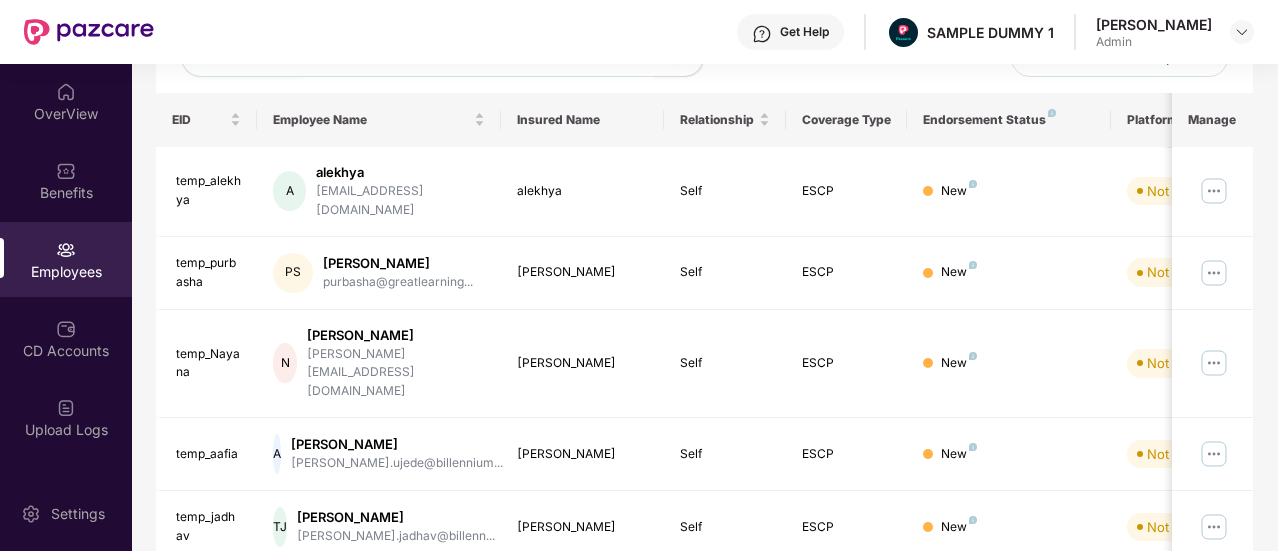 scroll, scrollTop: 673, scrollLeft: 0, axis: vertical 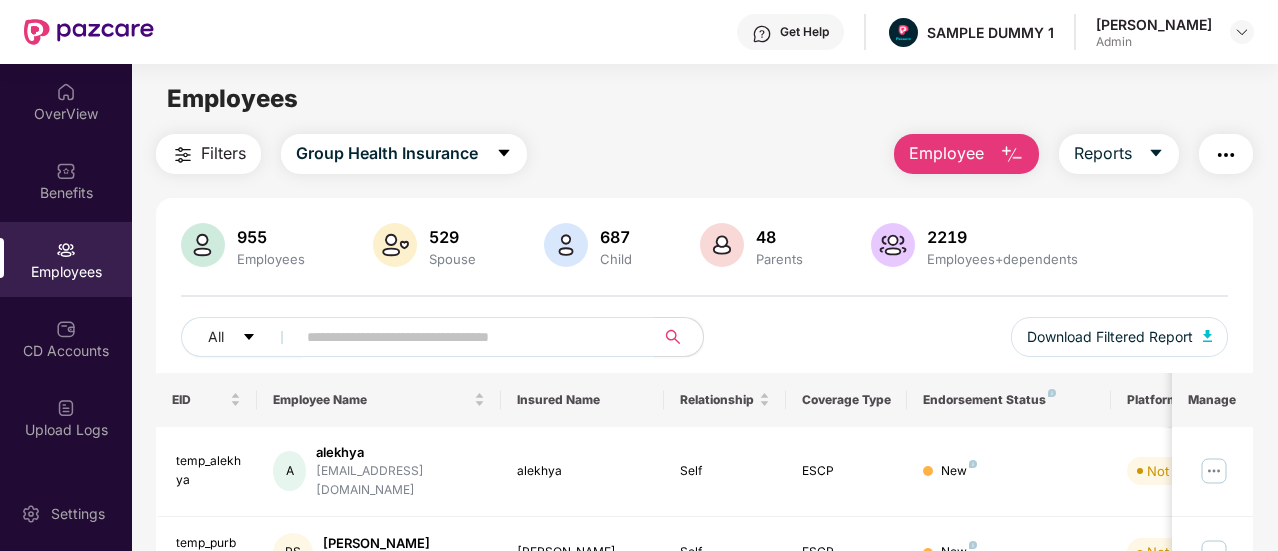 click on "Employee" at bounding box center [946, 153] 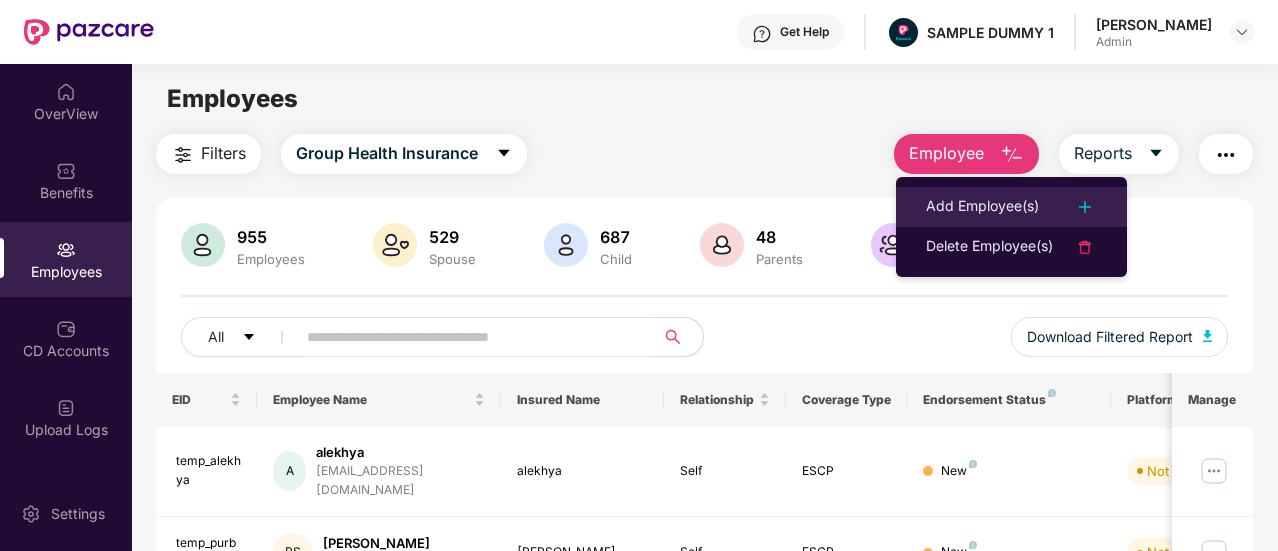 click on "Add Employee(s)" at bounding box center [1011, 207] 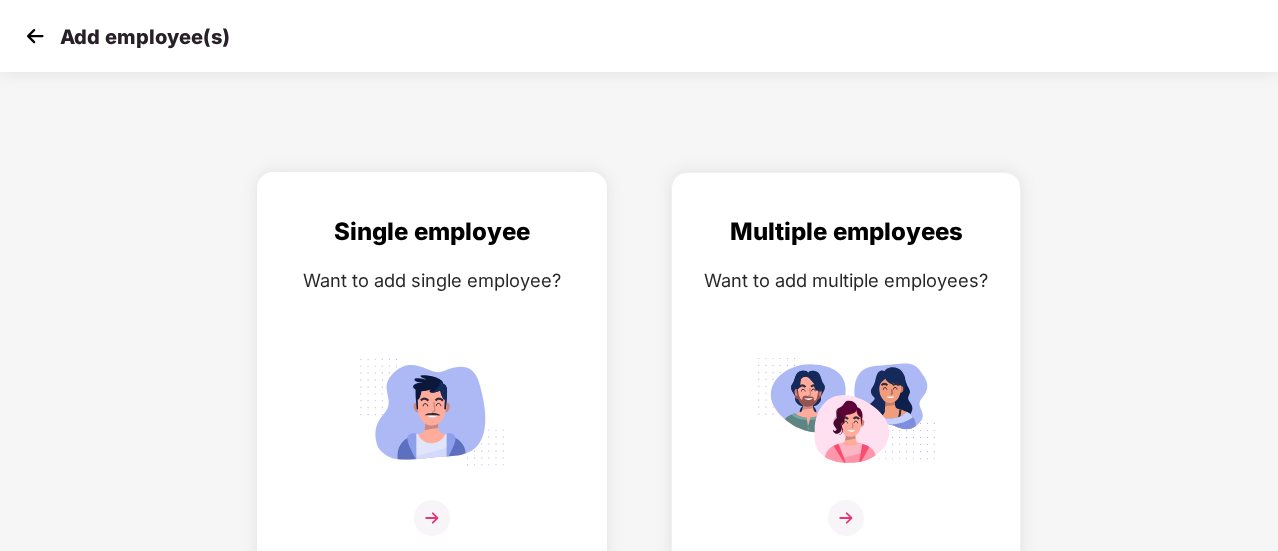 click at bounding box center (432, 518) 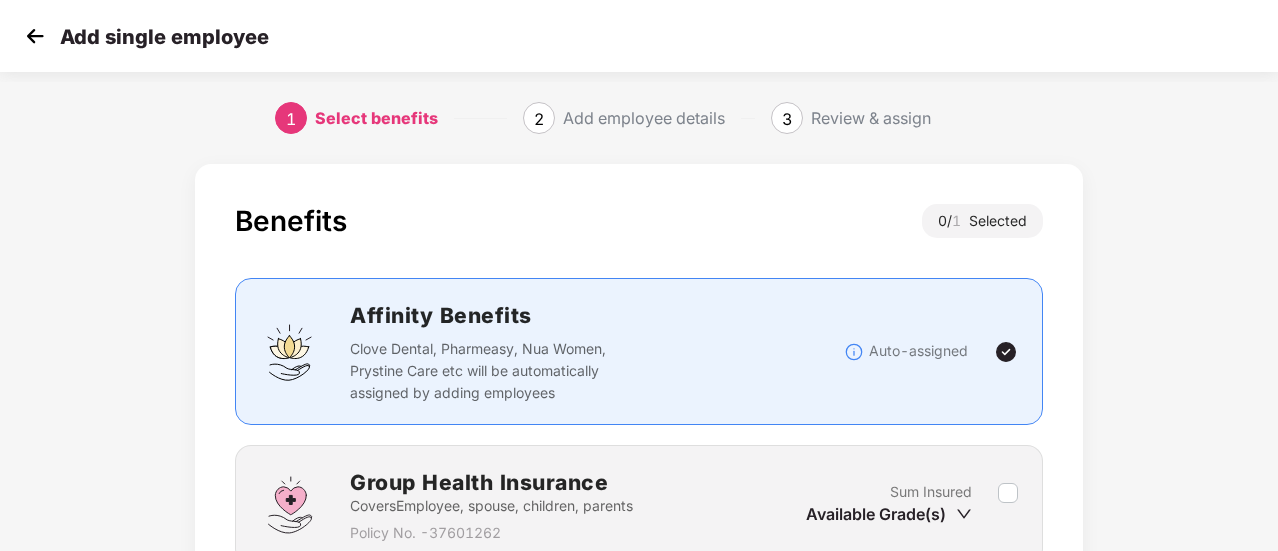 scroll, scrollTop: 93, scrollLeft: 0, axis: vertical 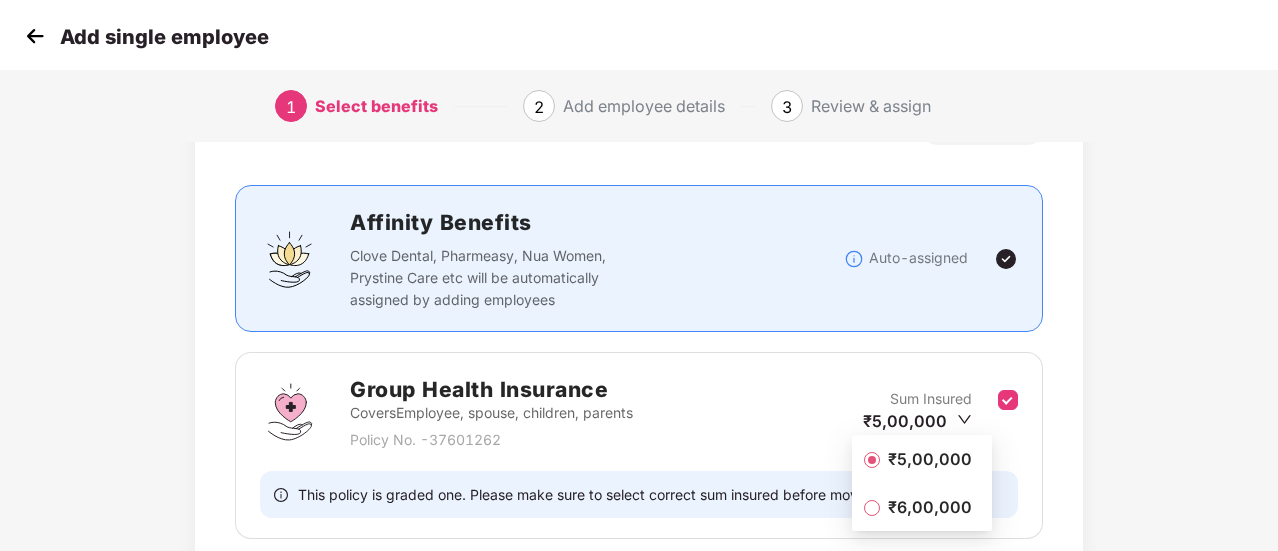click on "₹6,00,000" at bounding box center [930, 507] 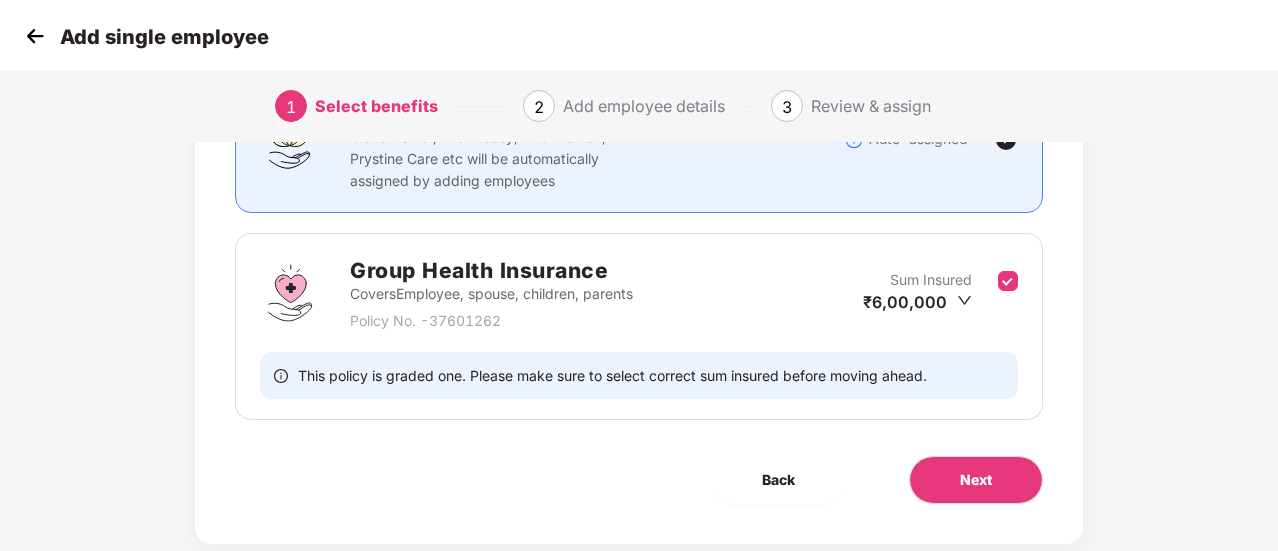 scroll, scrollTop: 216, scrollLeft: 0, axis: vertical 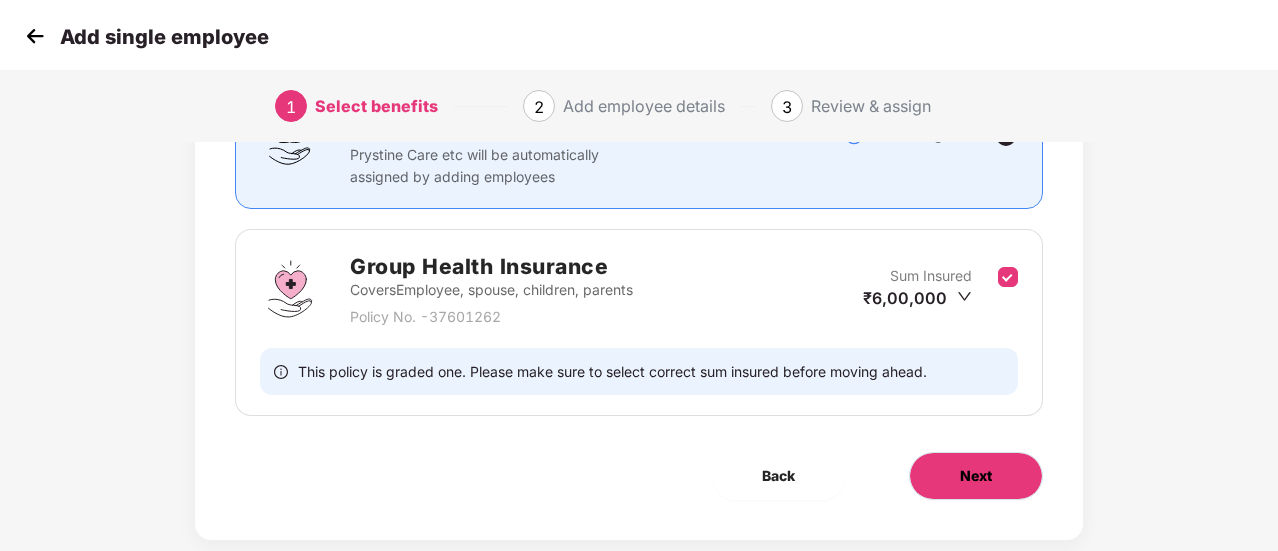 click on "Next" at bounding box center [976, 476] 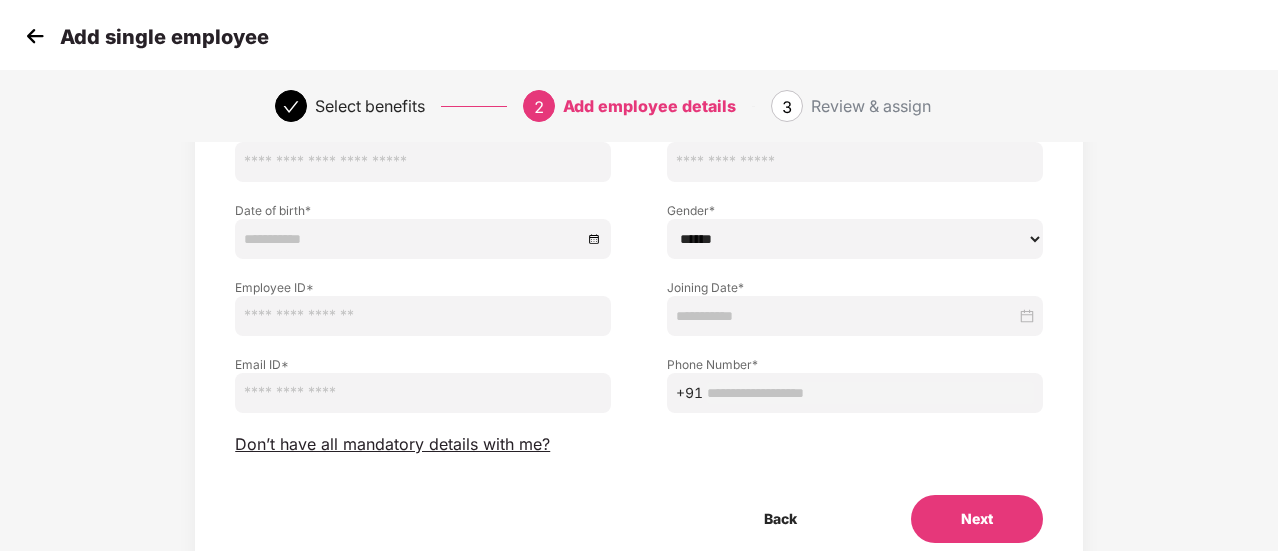 scroll, scrollTop: 180, scrollLeft: 0, axis: vertical 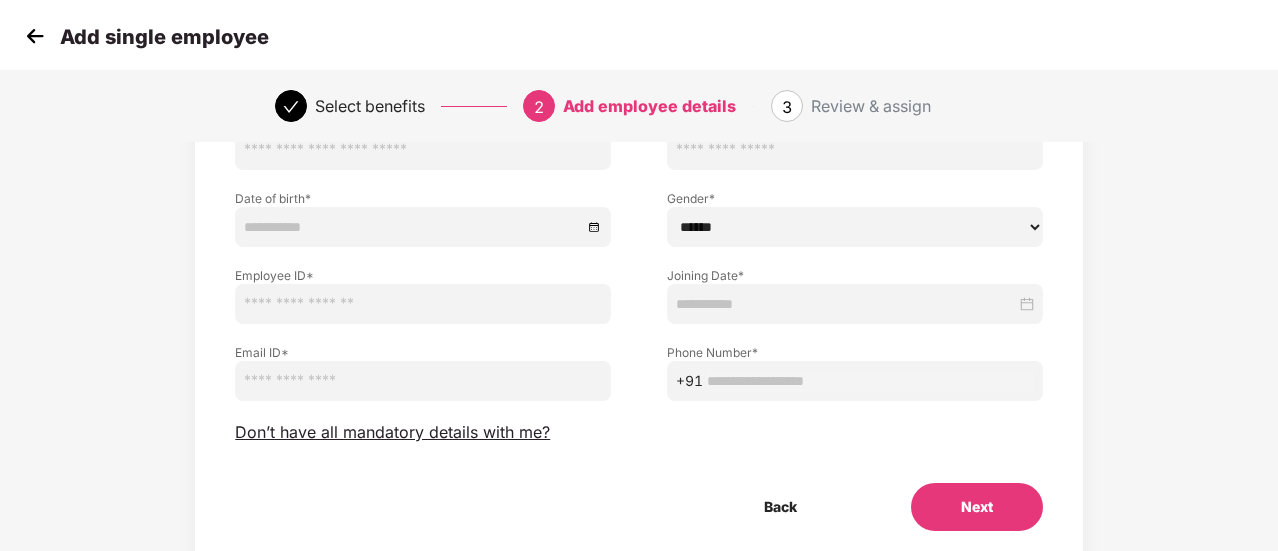 click at bounding box center (35, 36) 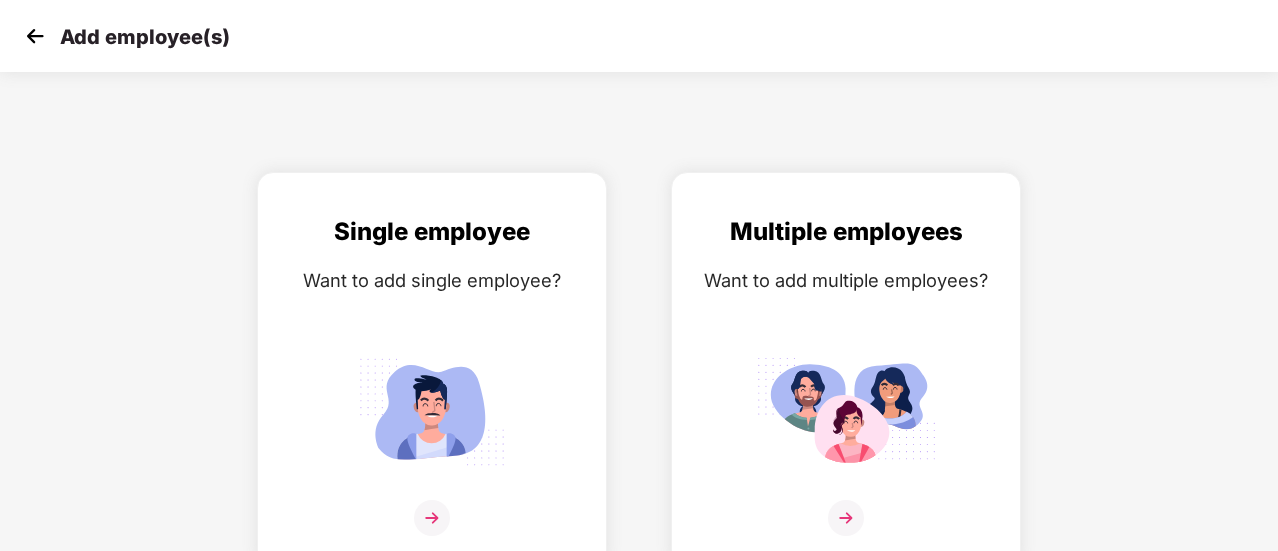 click at bounding box center (35, 36) 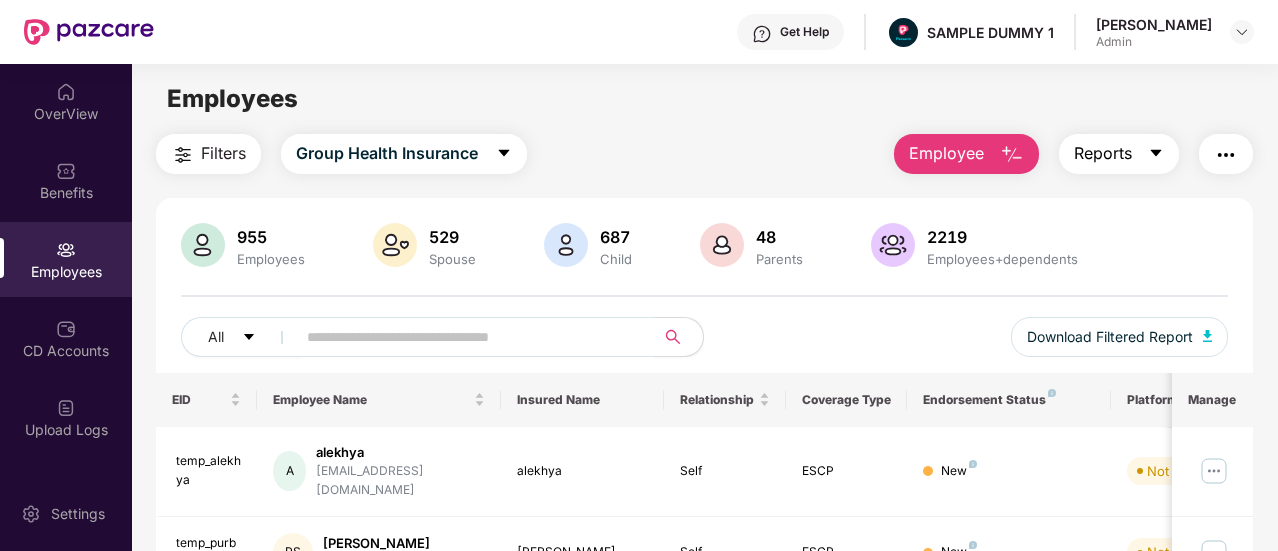 click on "Reports" at bounding box center (1119, 154) 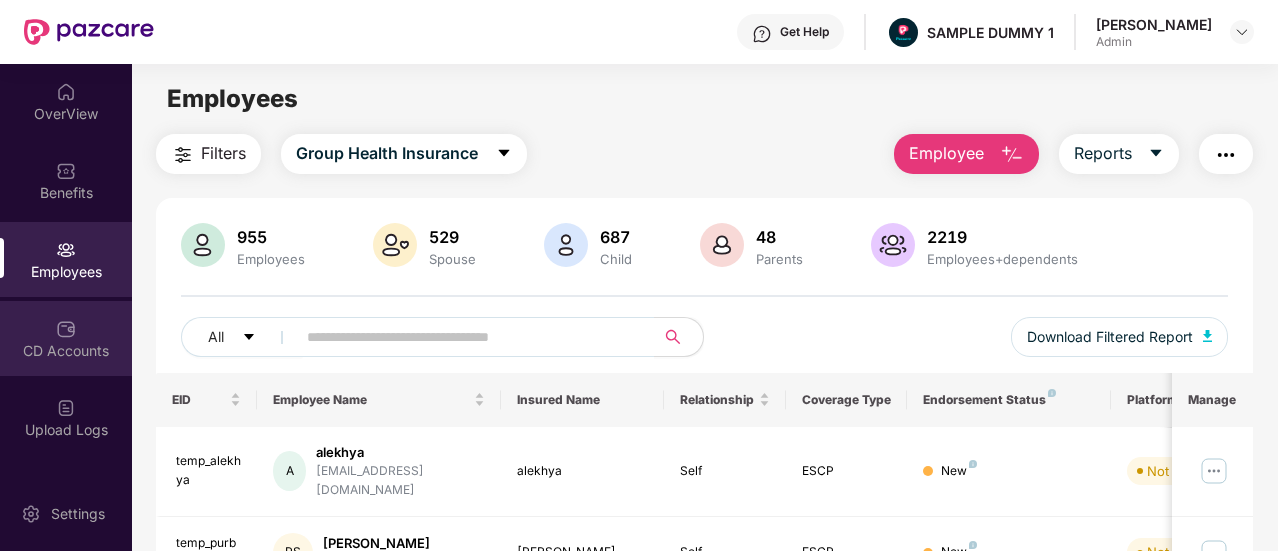 click on "CD Accounts" at bounding box center (66, 351) 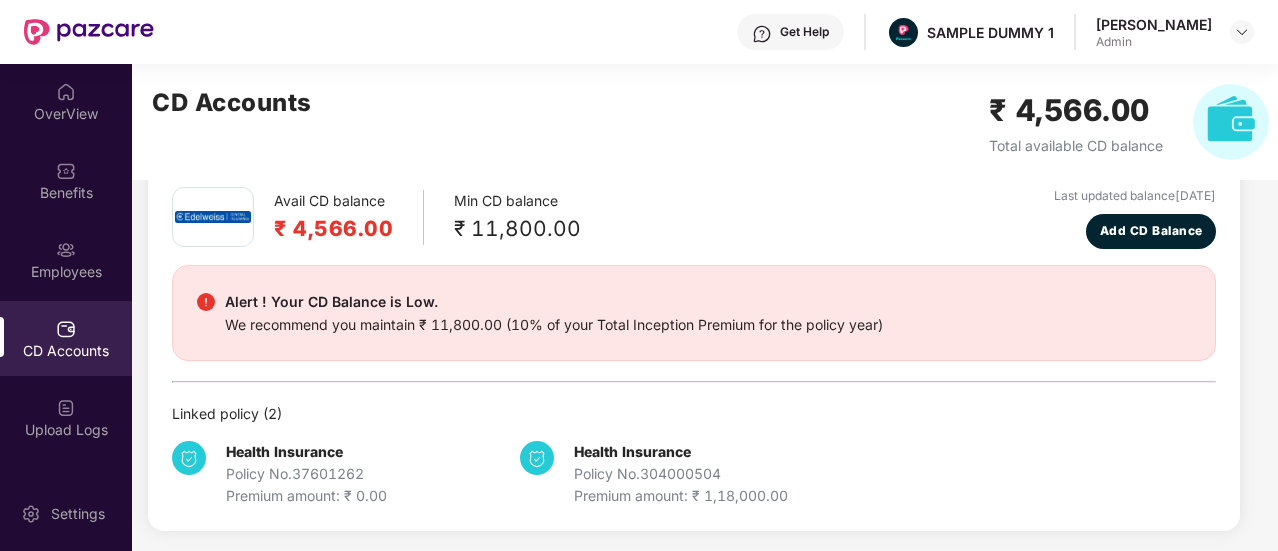 scroll, scrollTop: 96, scrollLeft: 0, axis: vertical 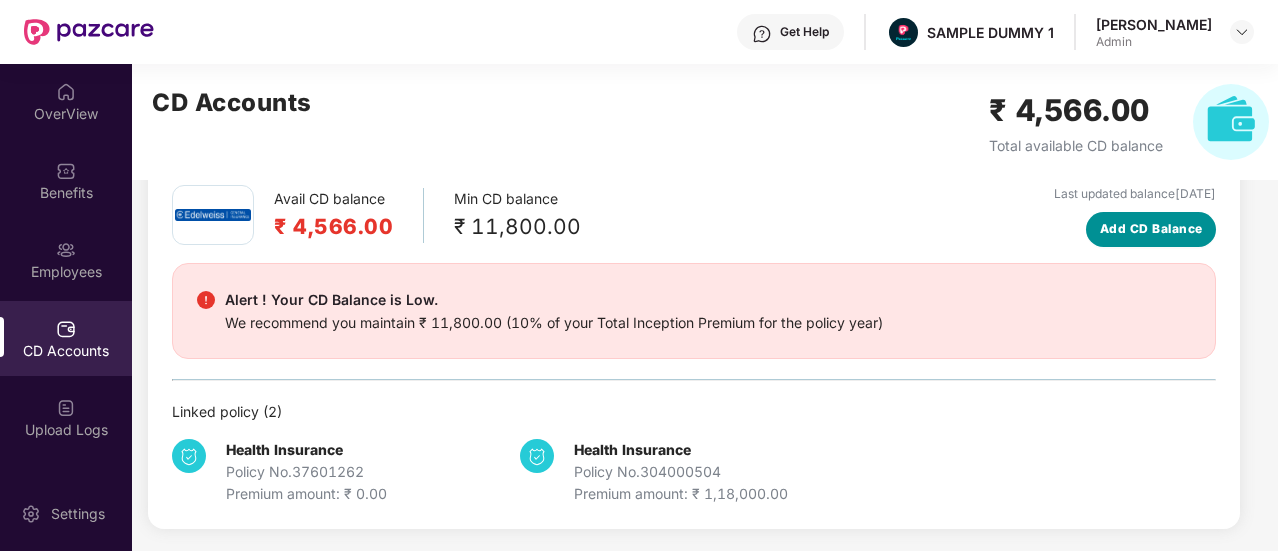 click on "Add CD Balance" at bounding box center (1151, 229) 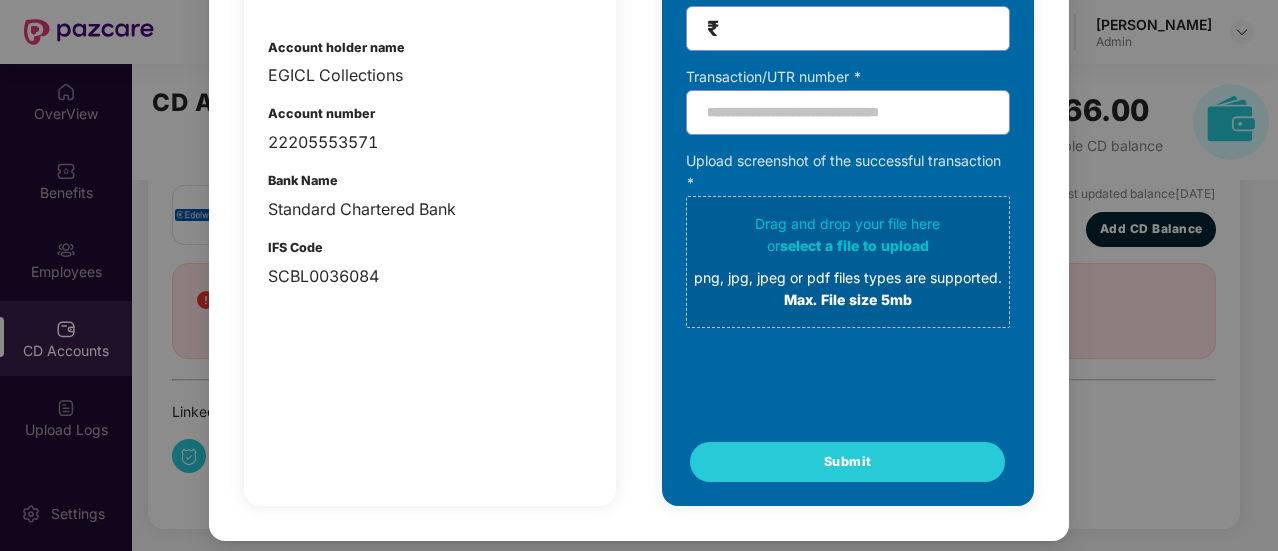 scroll, scrollTop: 0, scrollLeft: 0, axis: both 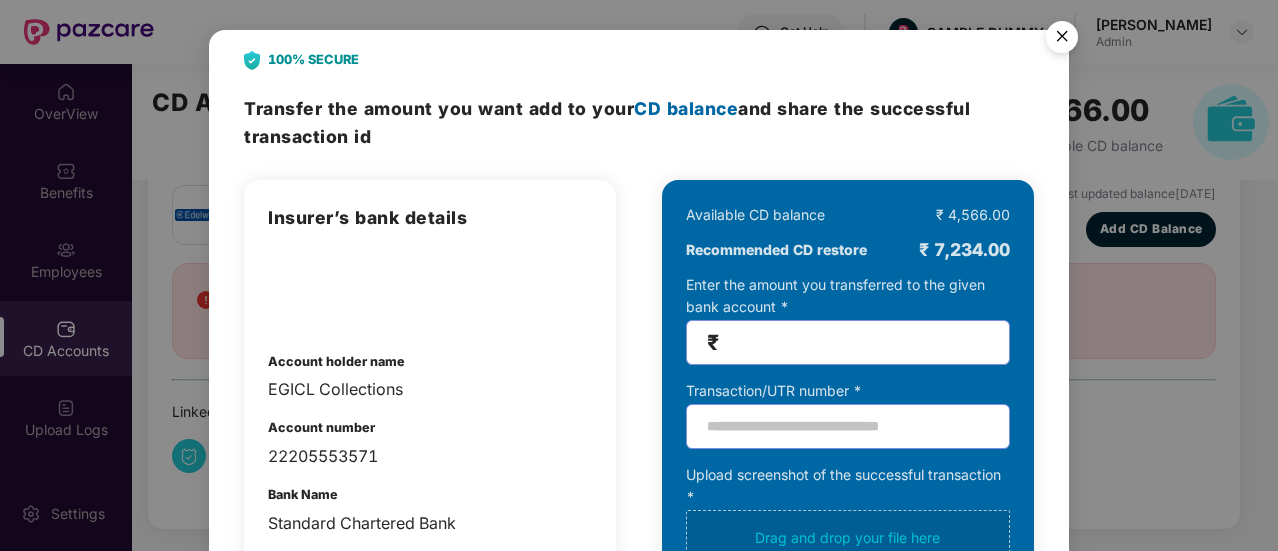 click at bounding box center [1062, 40] 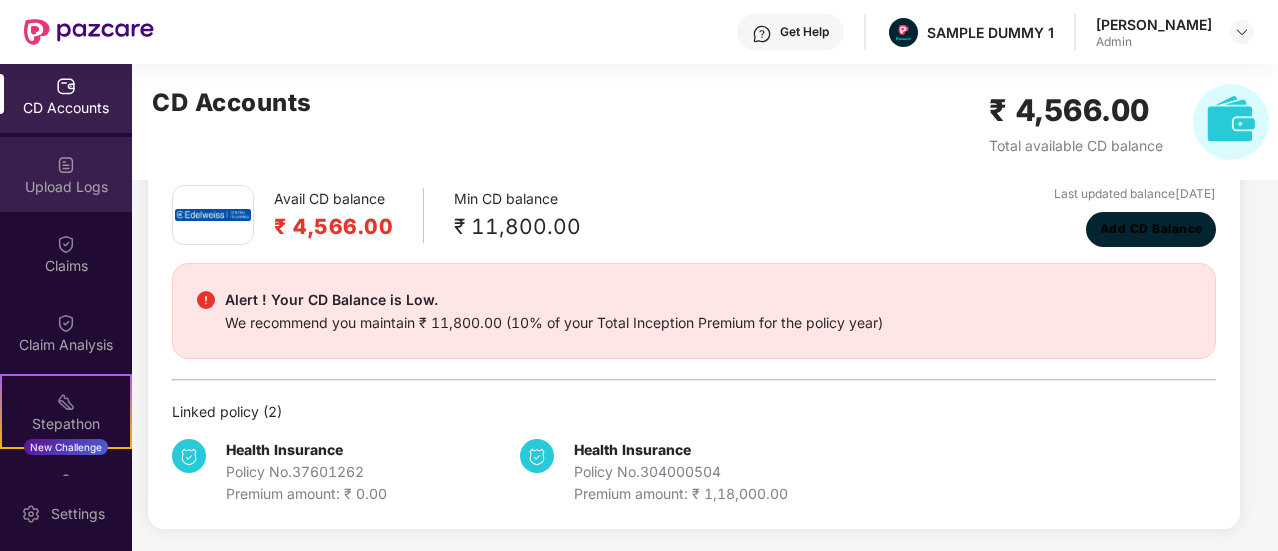 scroll, scrollTop: 275, scrollLeft: 0, axis: vertical 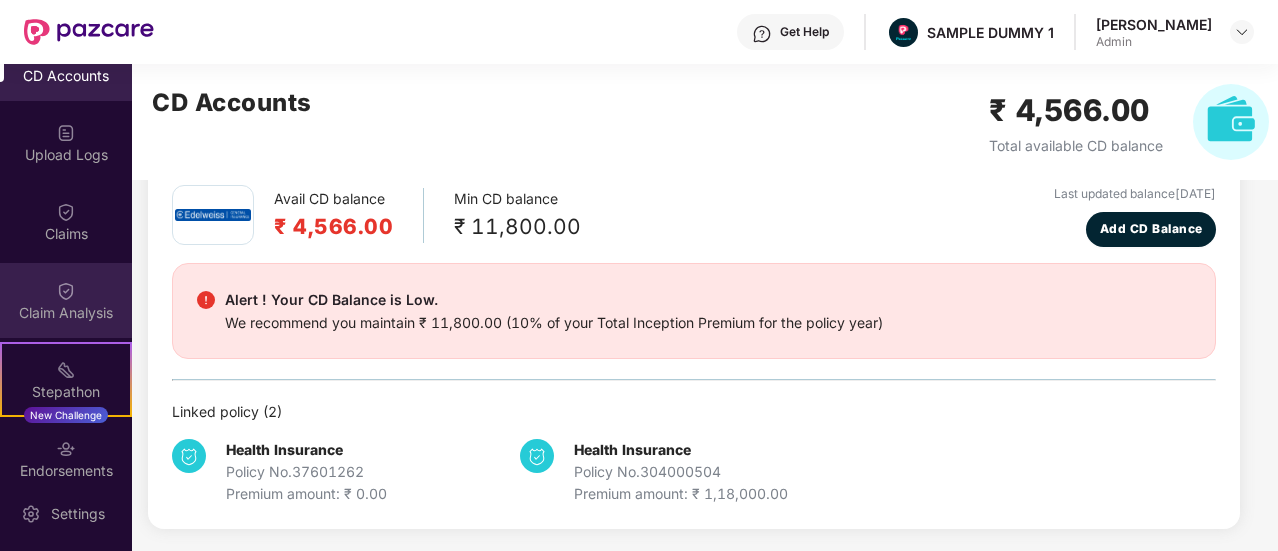click on "Claim Analysis" at bounding box center [66, 313] 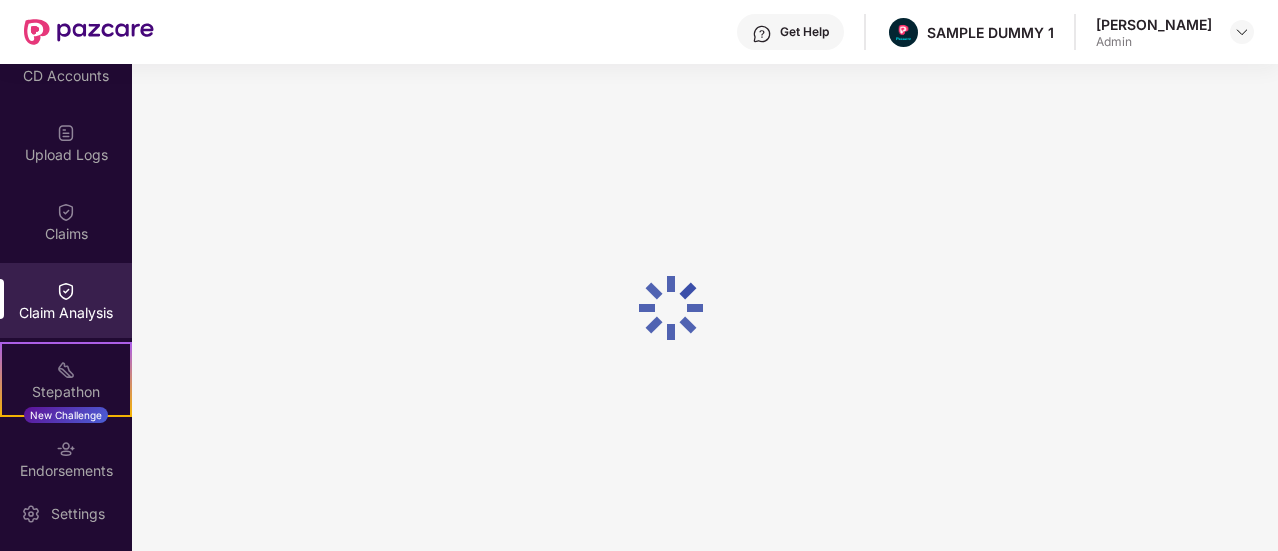 scroll, scrollTop: 0, scrollLeft: 0, axis: both 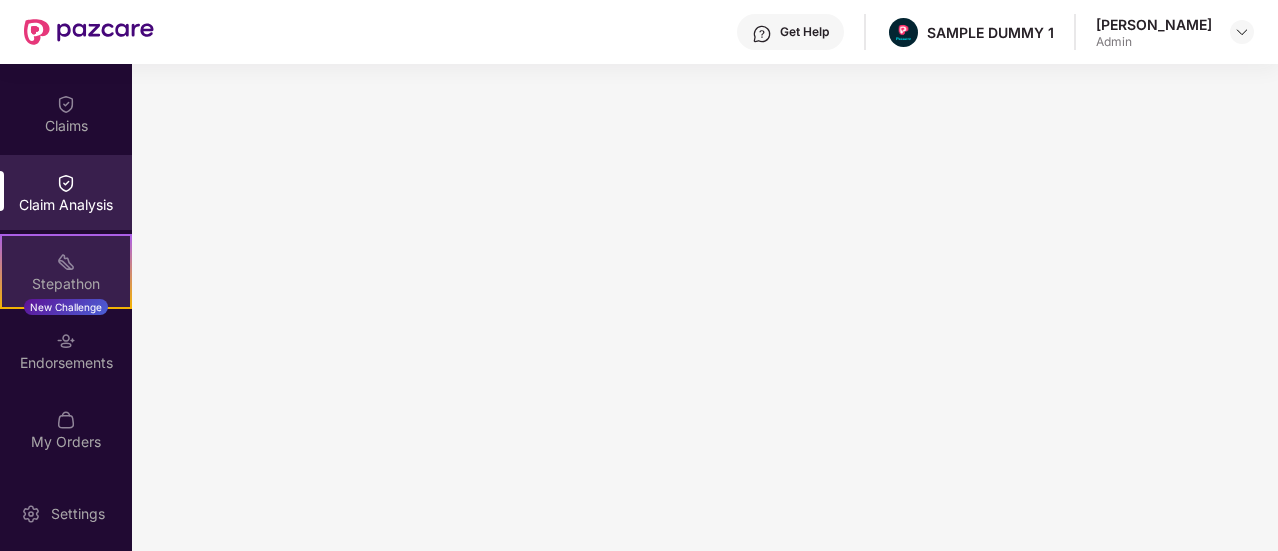 click at bounding box center [66, 262] 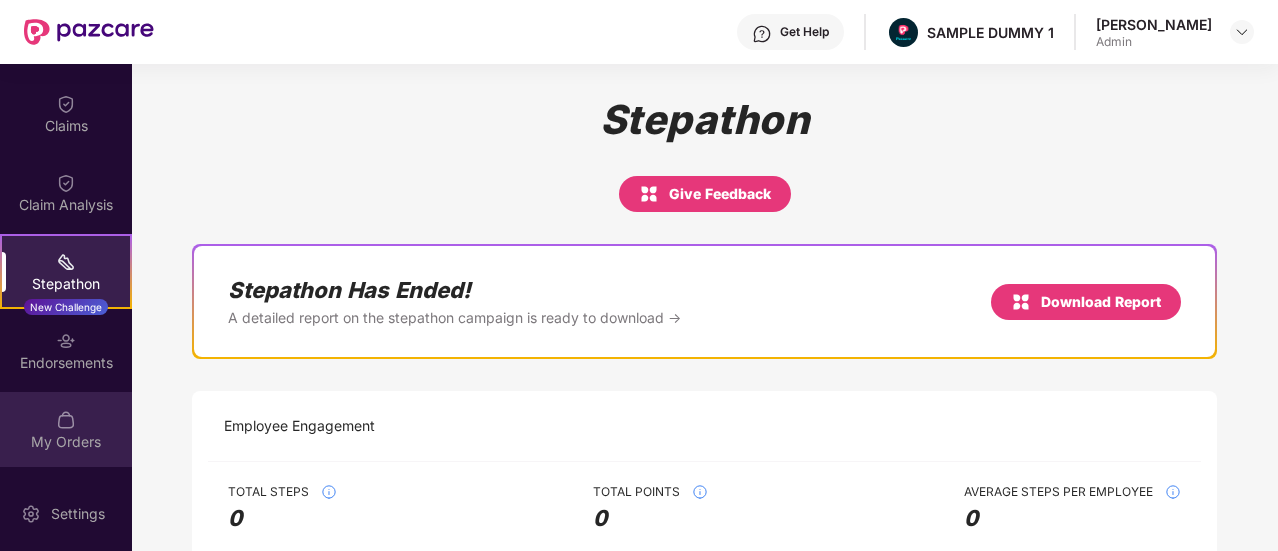 scroll, scrollTop: 456, scrollLeft: 0, axis: vertical 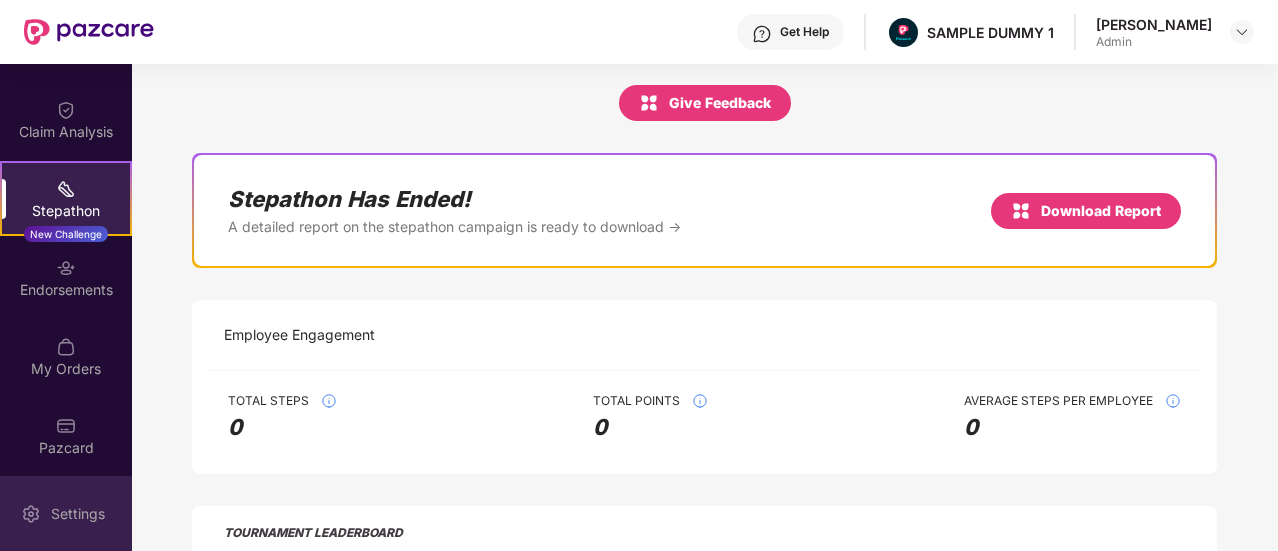 click on "Settings" at bounding box center (78, 514) 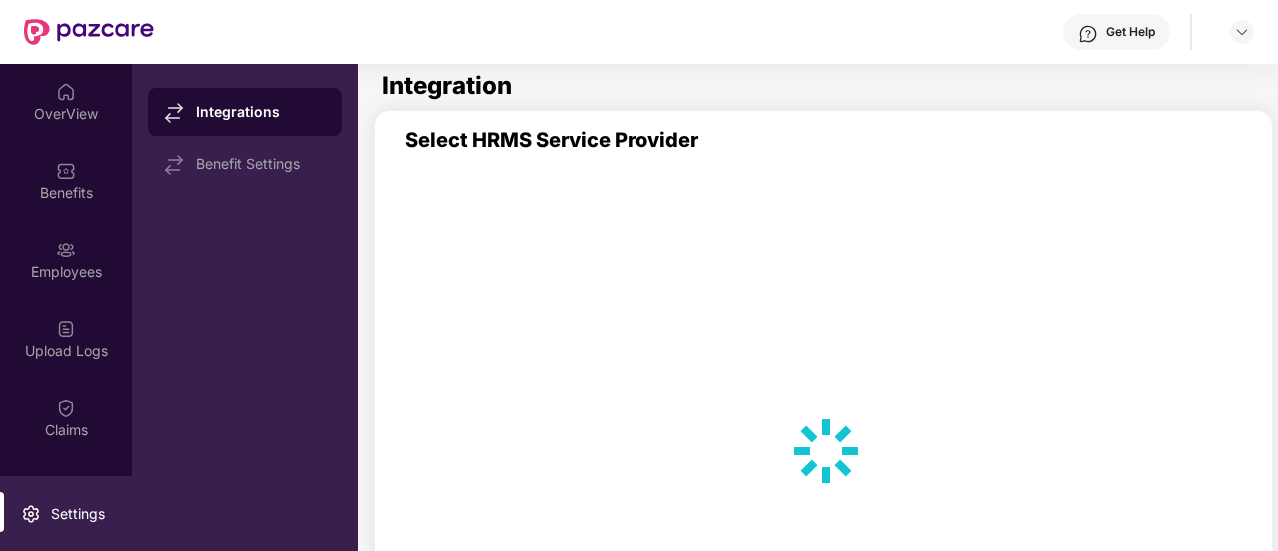 scroll, scrollTop: 0, scrollLeft: 0, axis: both 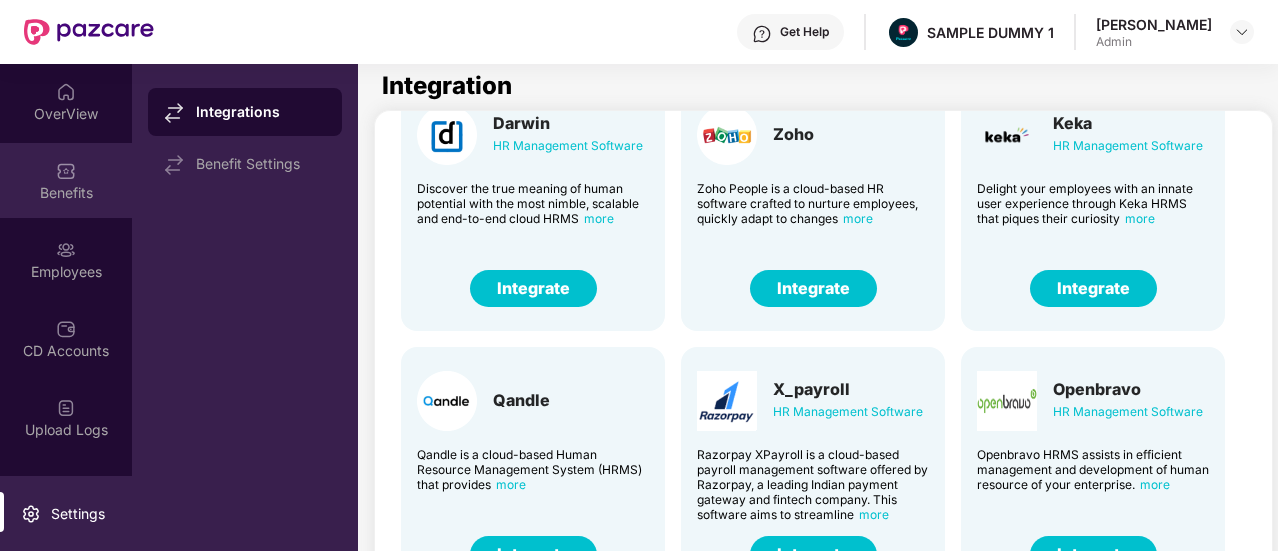 click on "Benefits" at bounding box center (66, 180) 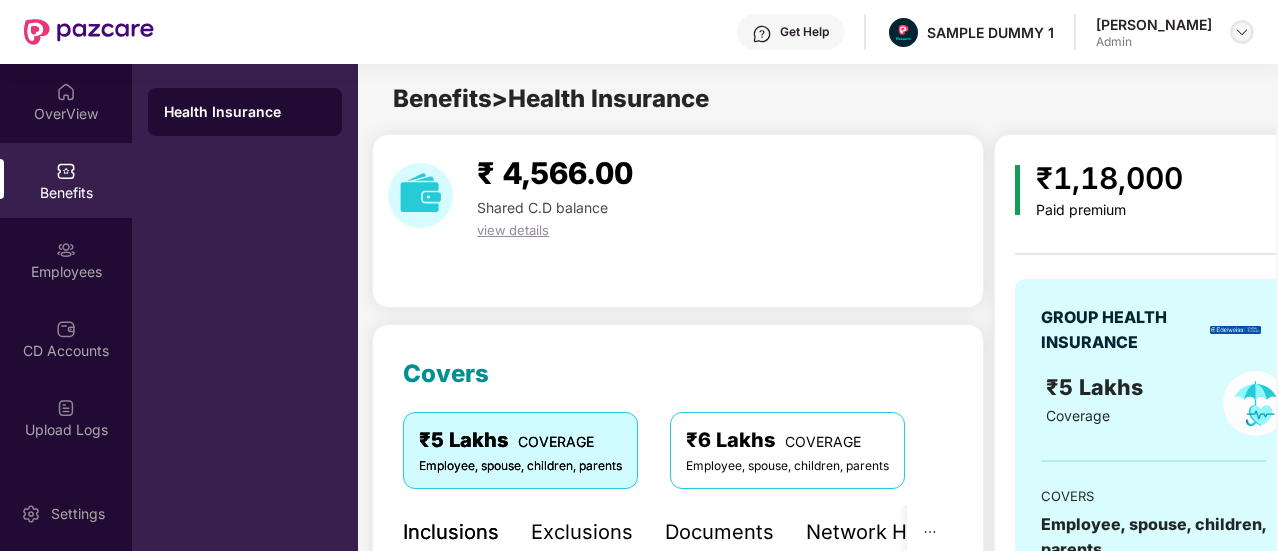 click at bounding box center [1242, 32] 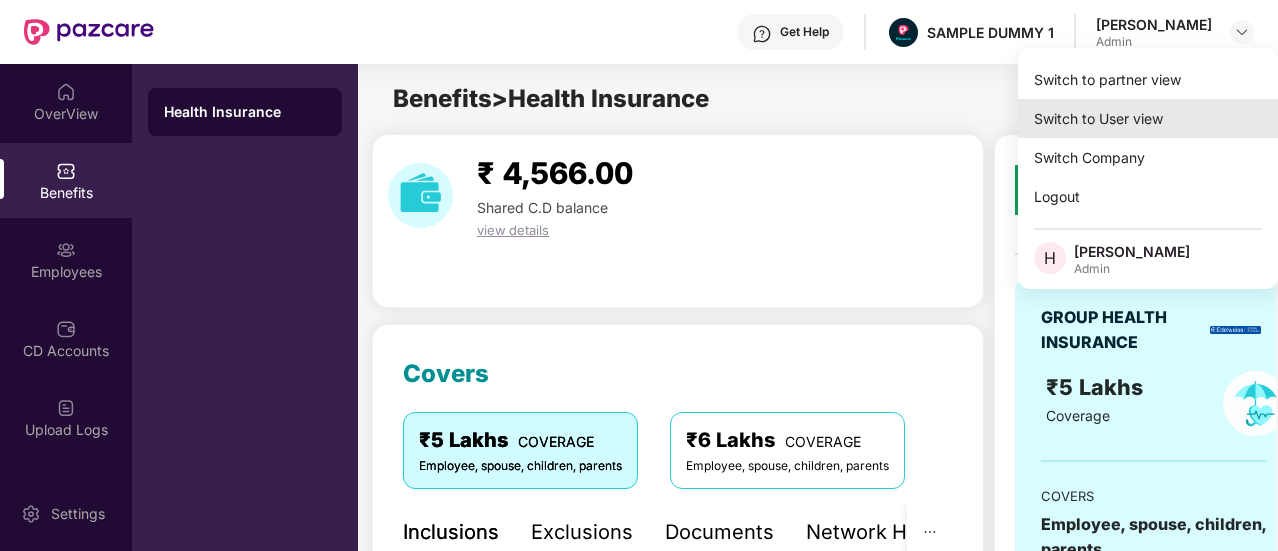 click on "Switch to User view" at bounding box center (1148, 118) 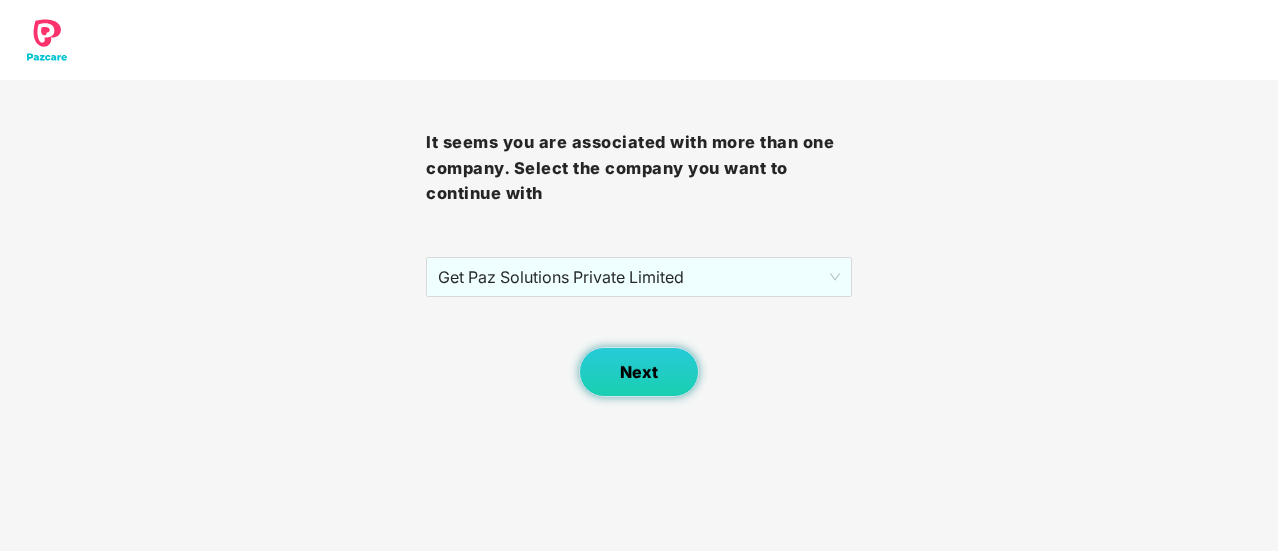 click on "Next" at bounding box center [639, 372] 